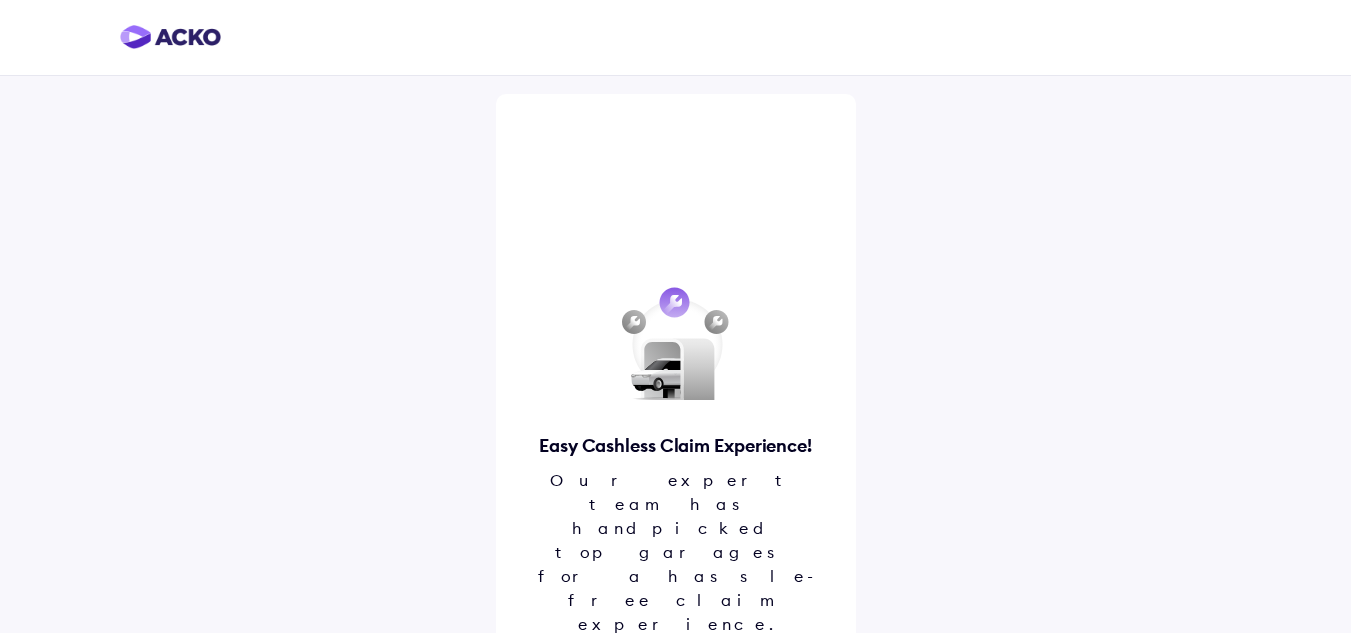 scroll, scrollTop: 23, scrollLeft: 0, axis: vertical 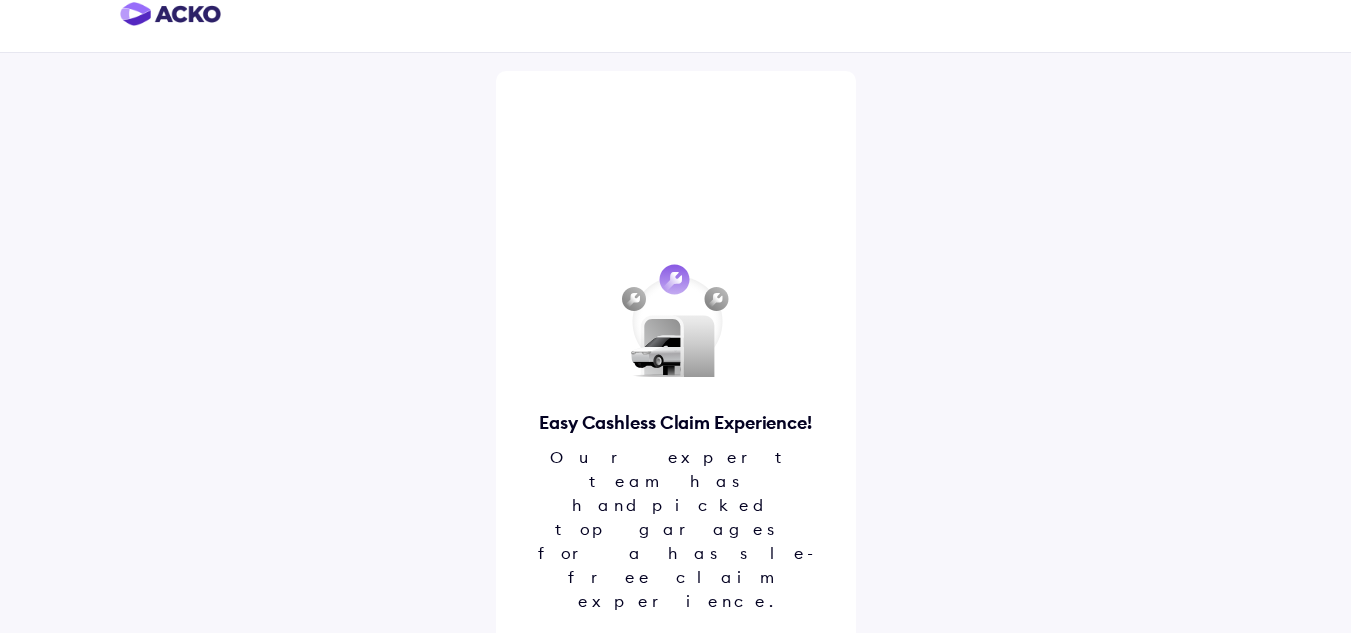 click on "Proceed" at bounding box center [676, 669] 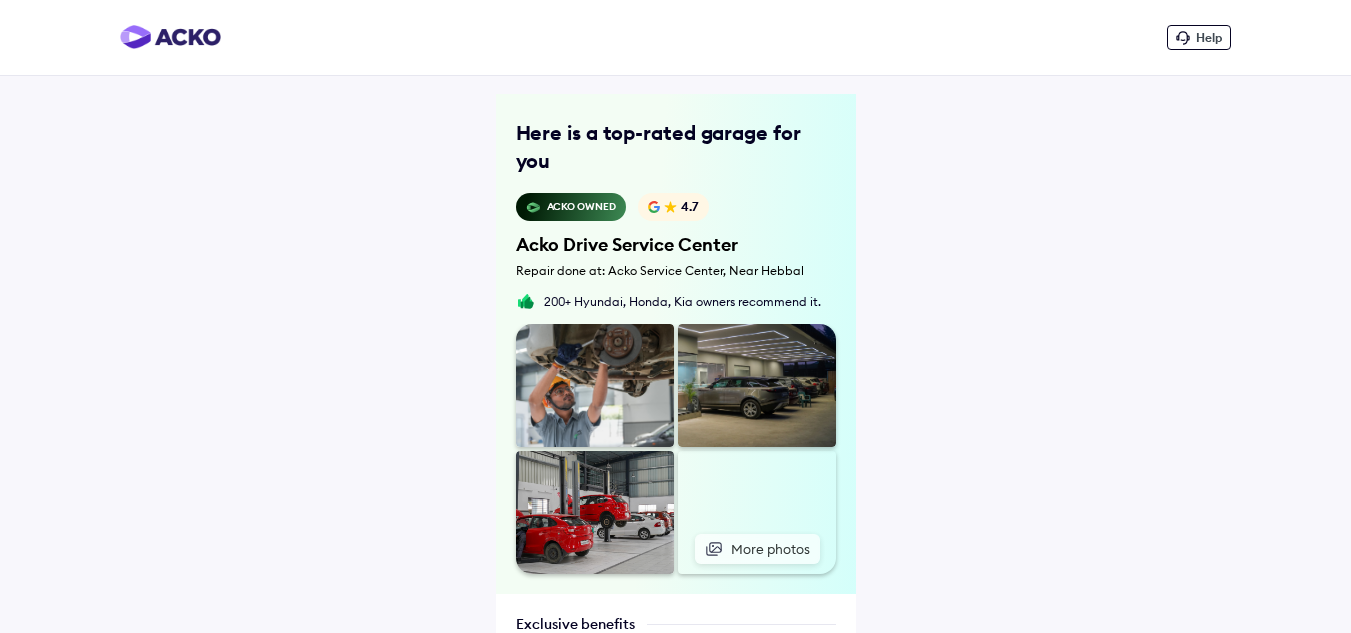 scroll, scrollTop: 553, scrollLeft: 0, axis: vertical 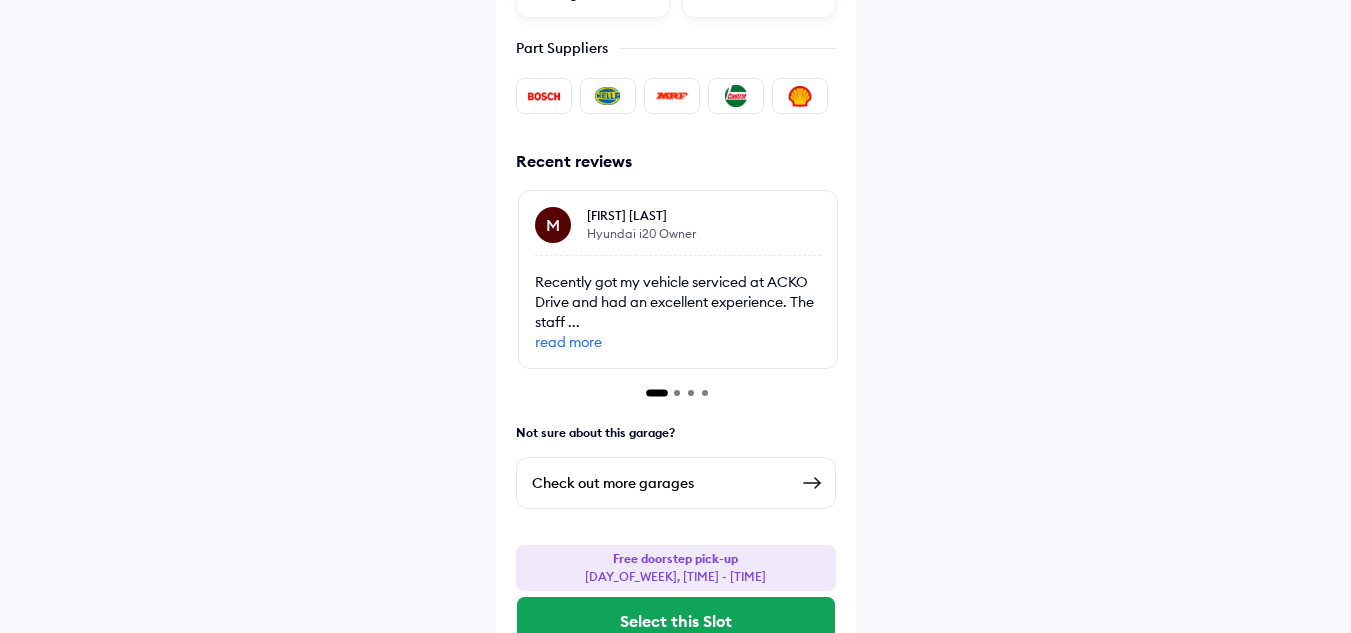 click at bounding box center [812, 483] 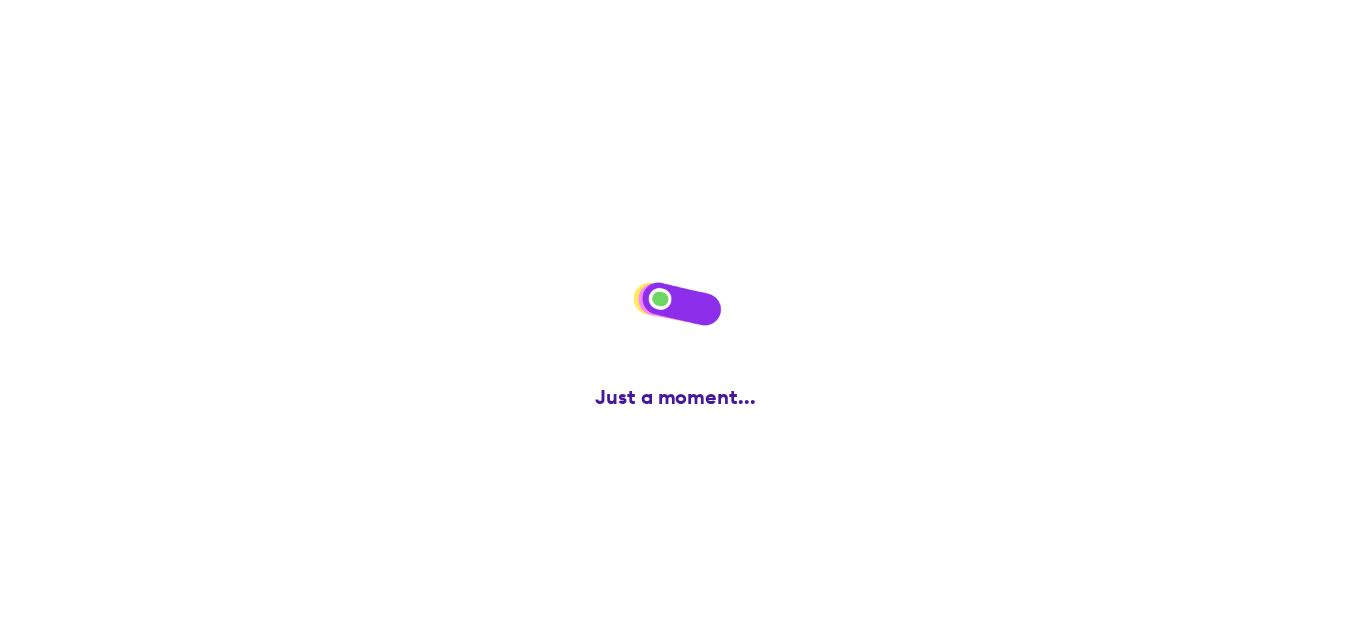 scroll, scrollTop: 0, scrollLeft: 0, axis: both 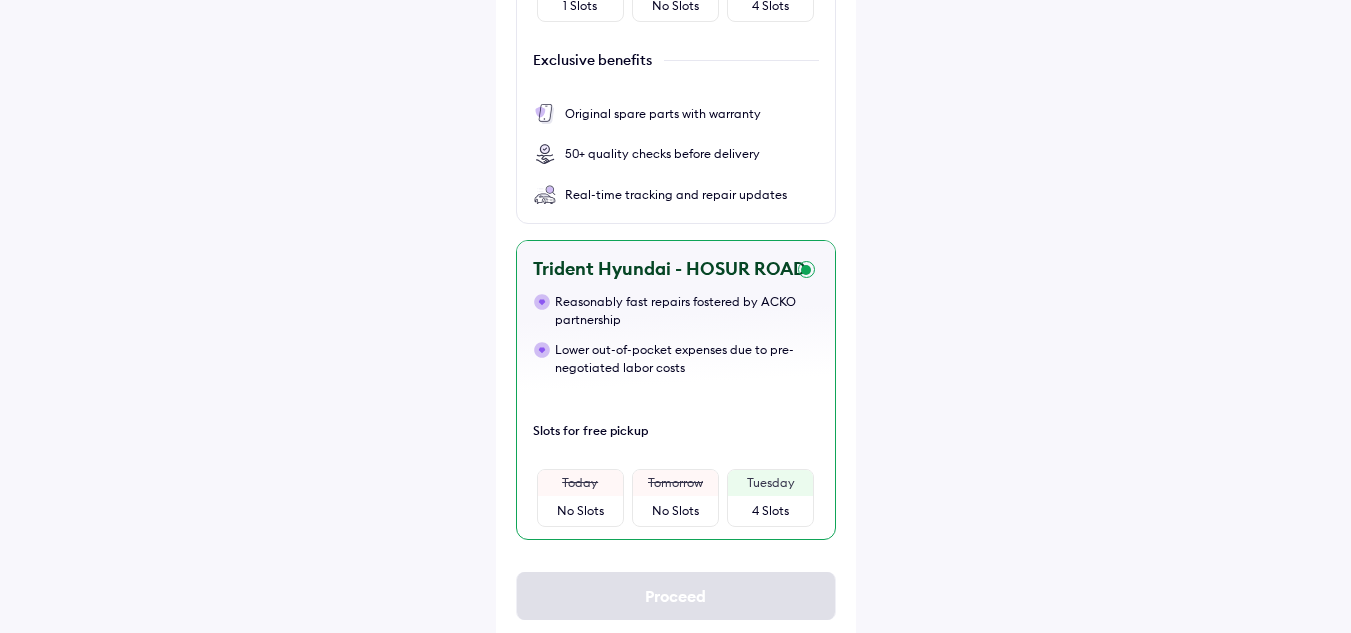 click on "4 Slots" at bounding box center (770, 511) 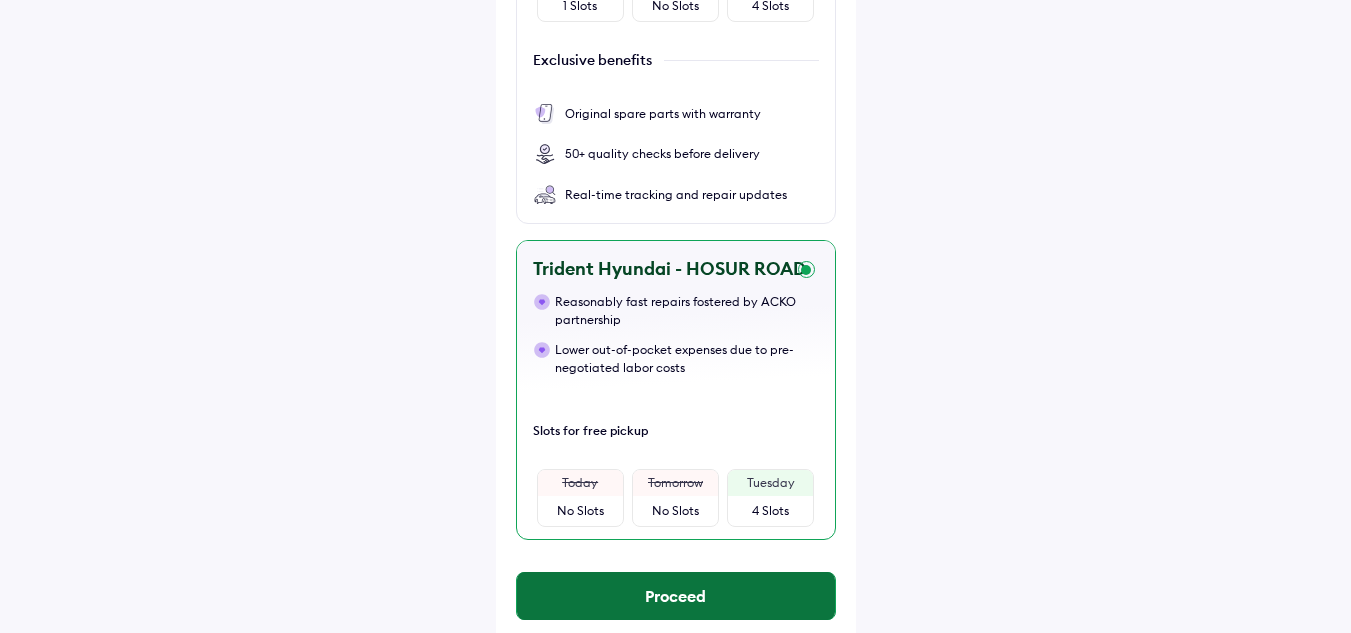 click on "Proceed" at bounding box center [676, 596] 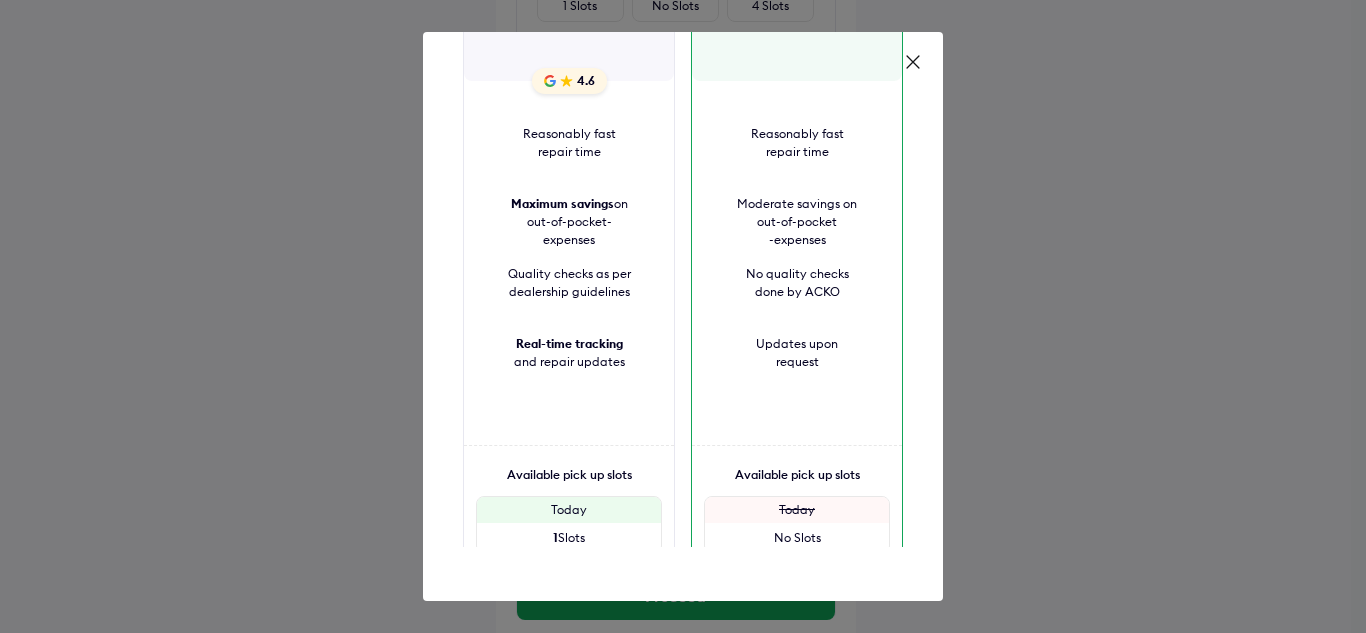 scroll, scrollTop: 0, scrollLeft: 0, axis: both 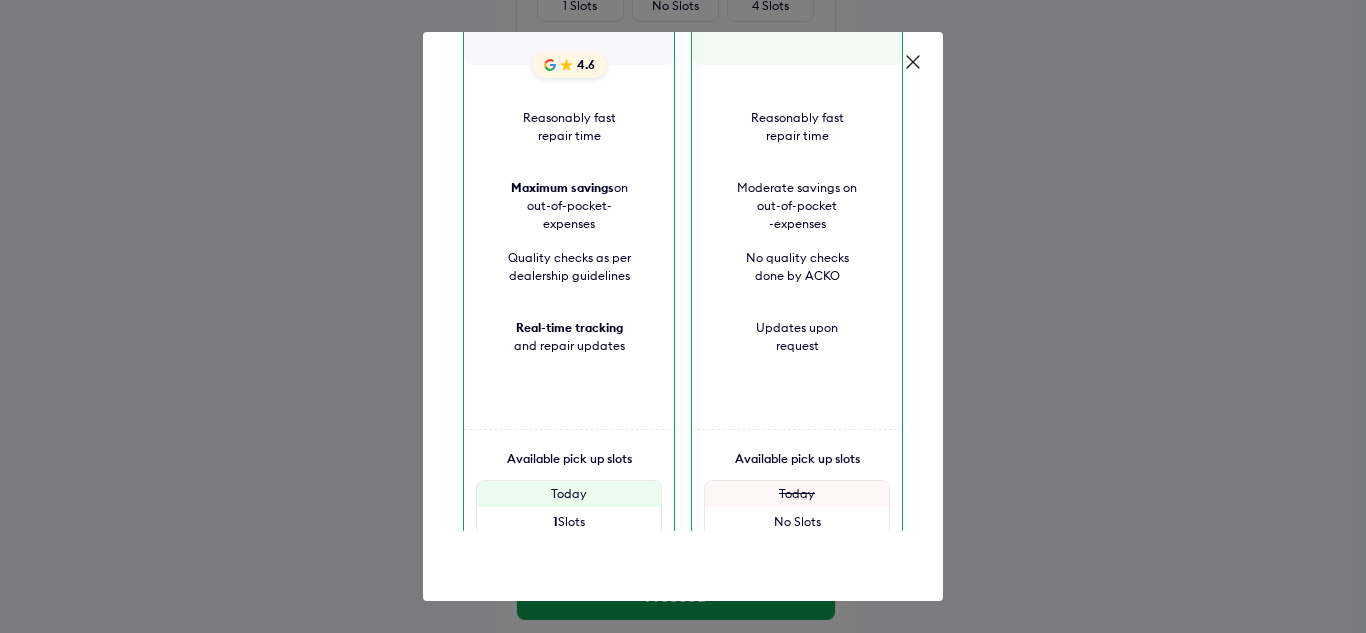 click on "Today" at bounding box center [569, 494] 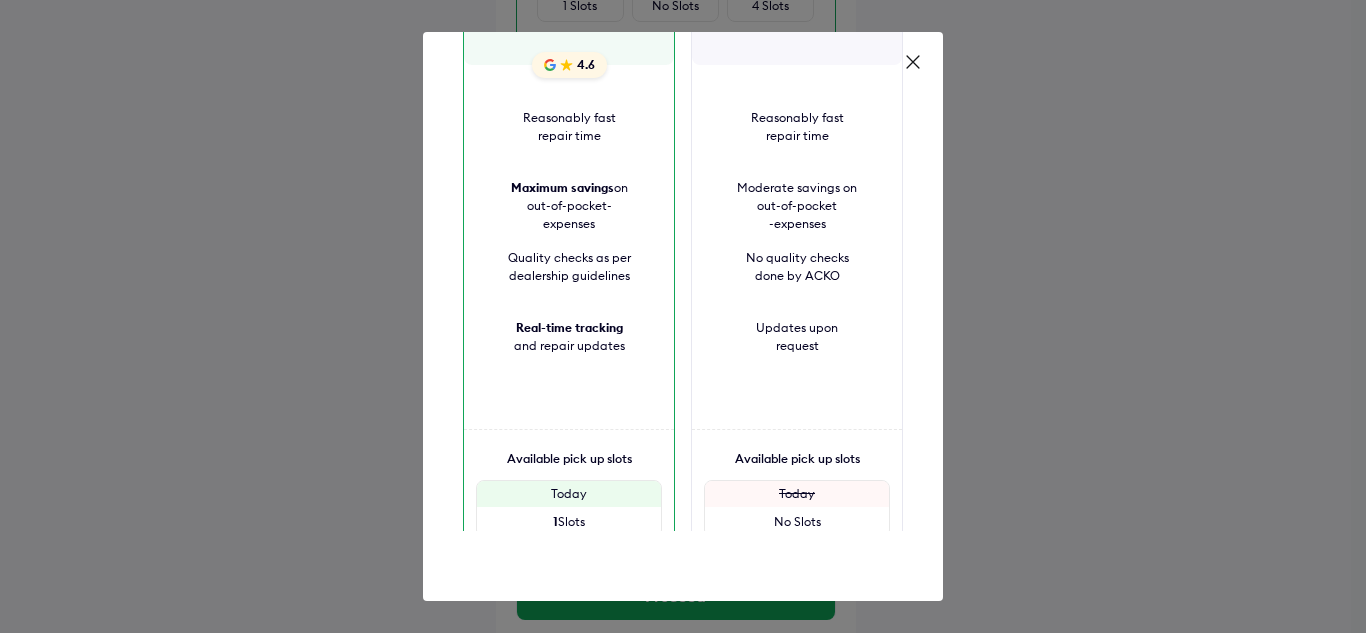 click on "1  Slots" at bounding box center [569, 522] 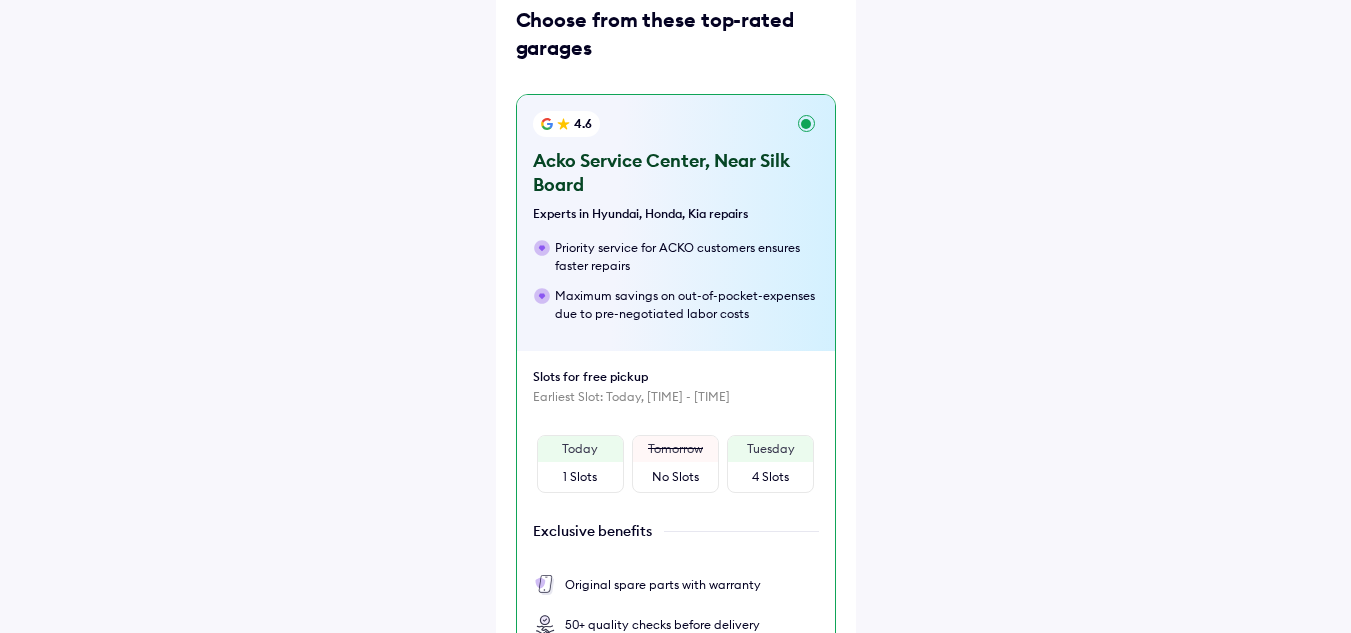 scroll, scrollTop: 102, scrollLeft: 0, axis: vertical 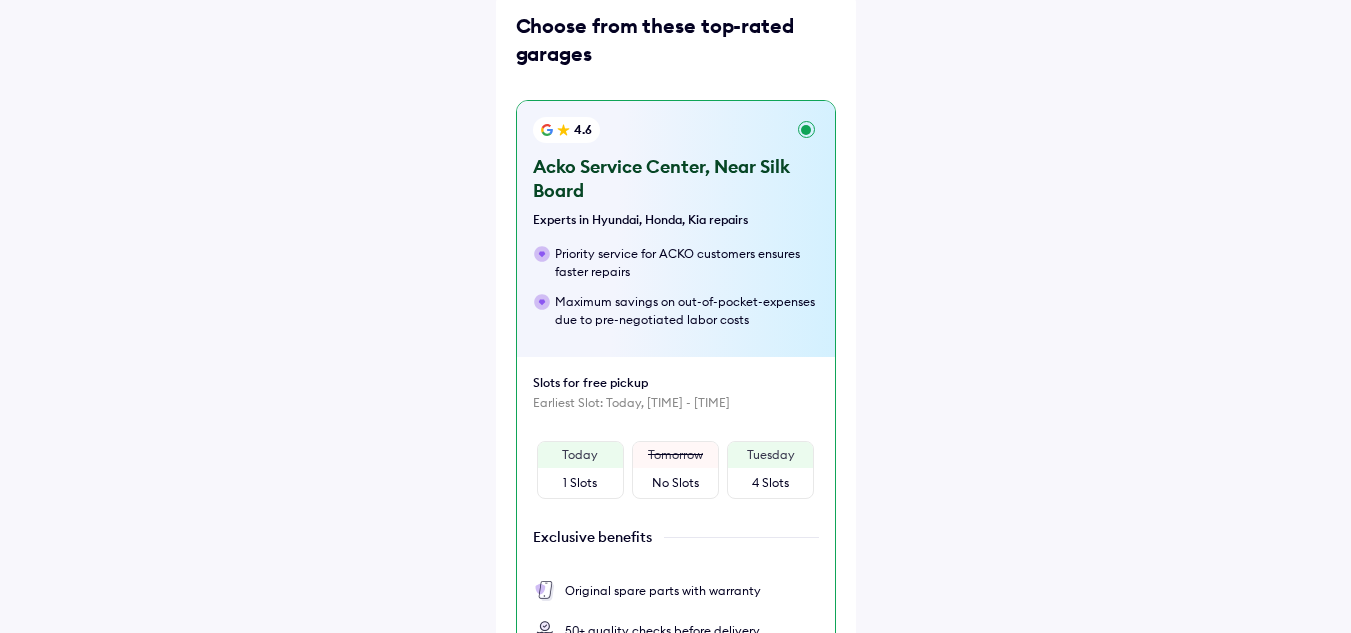 click on "1 Slots" at bounding box center (580, 483) 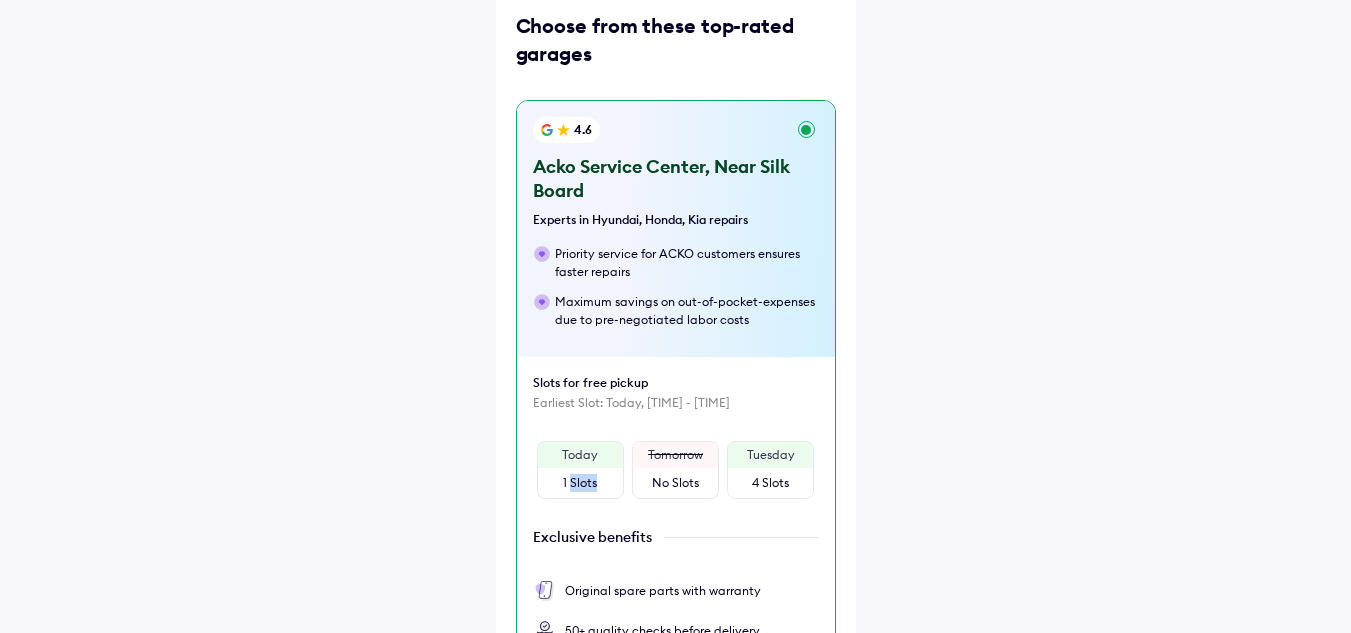 click on "1 Slots" at bounding box center [580, 483] 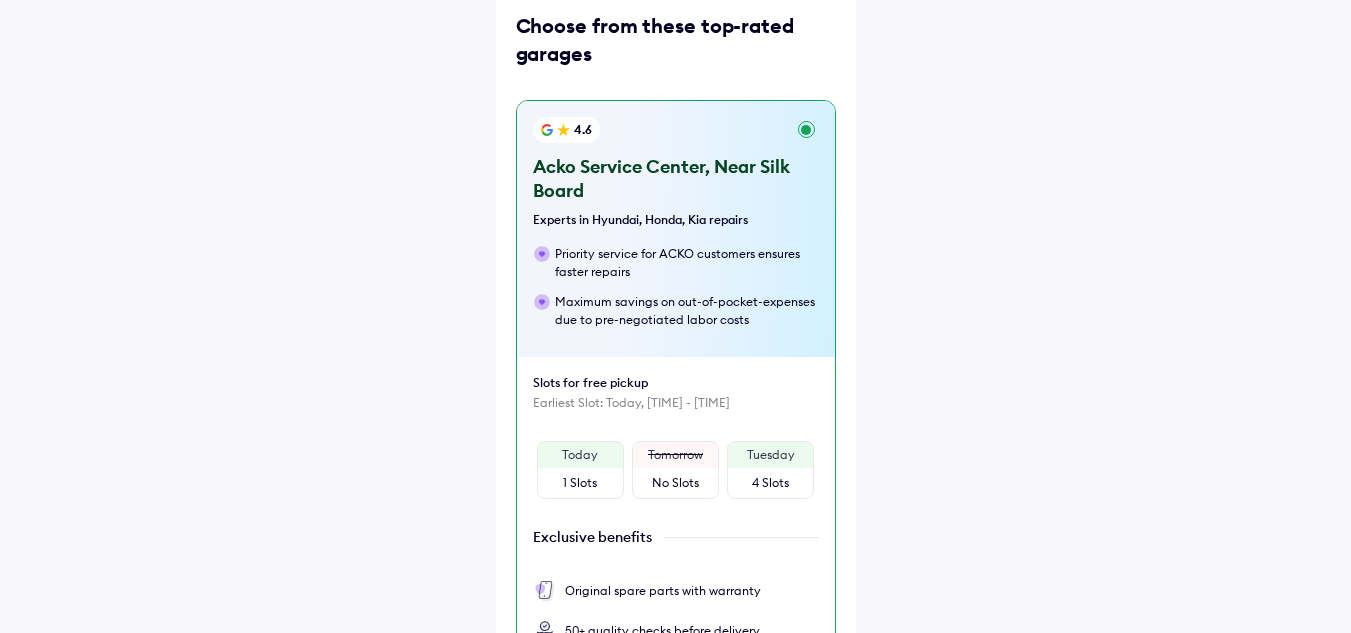 click on "Today" at bounding box center [580, 455] 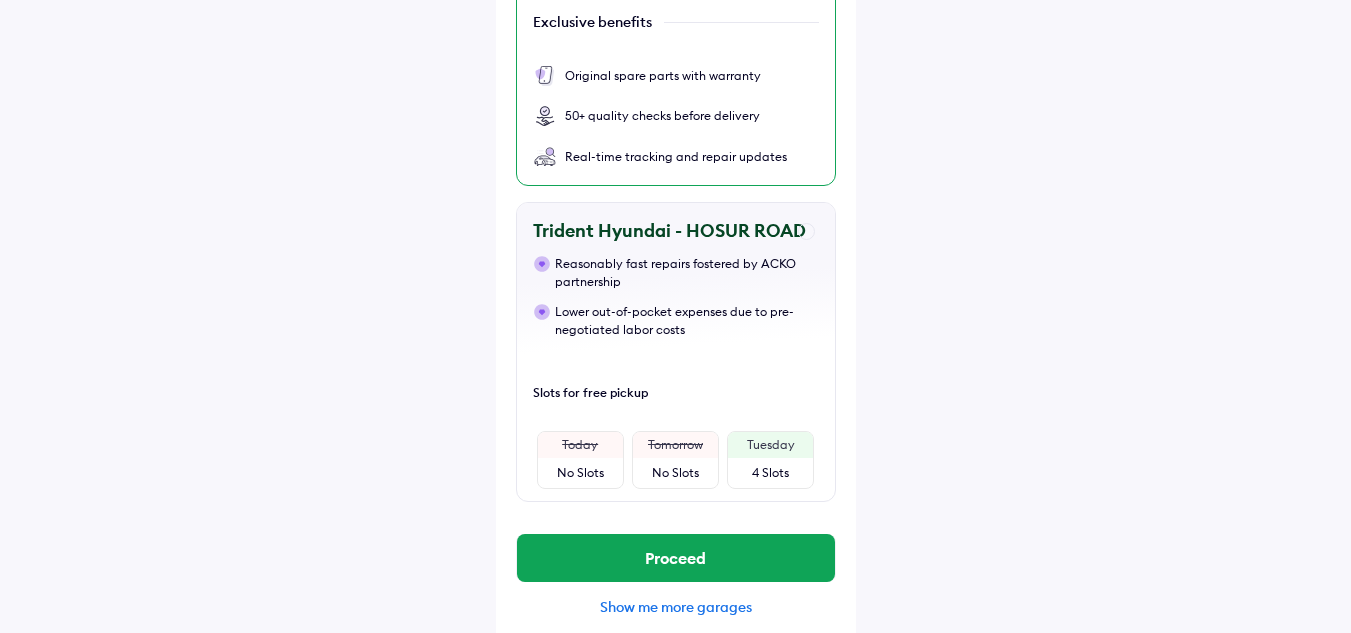 scroll, scrollTop: 623, scrollLeft: 0, axis: vertical 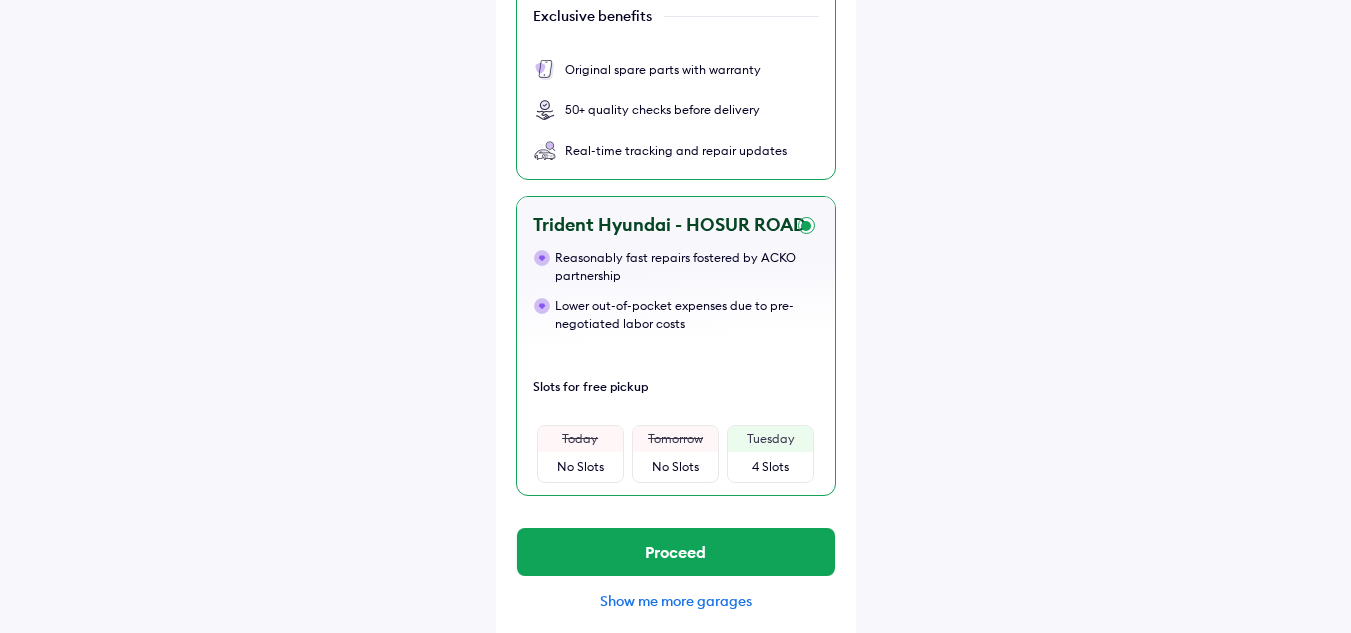 click on "No Slots" at bounding box center (580, 467) 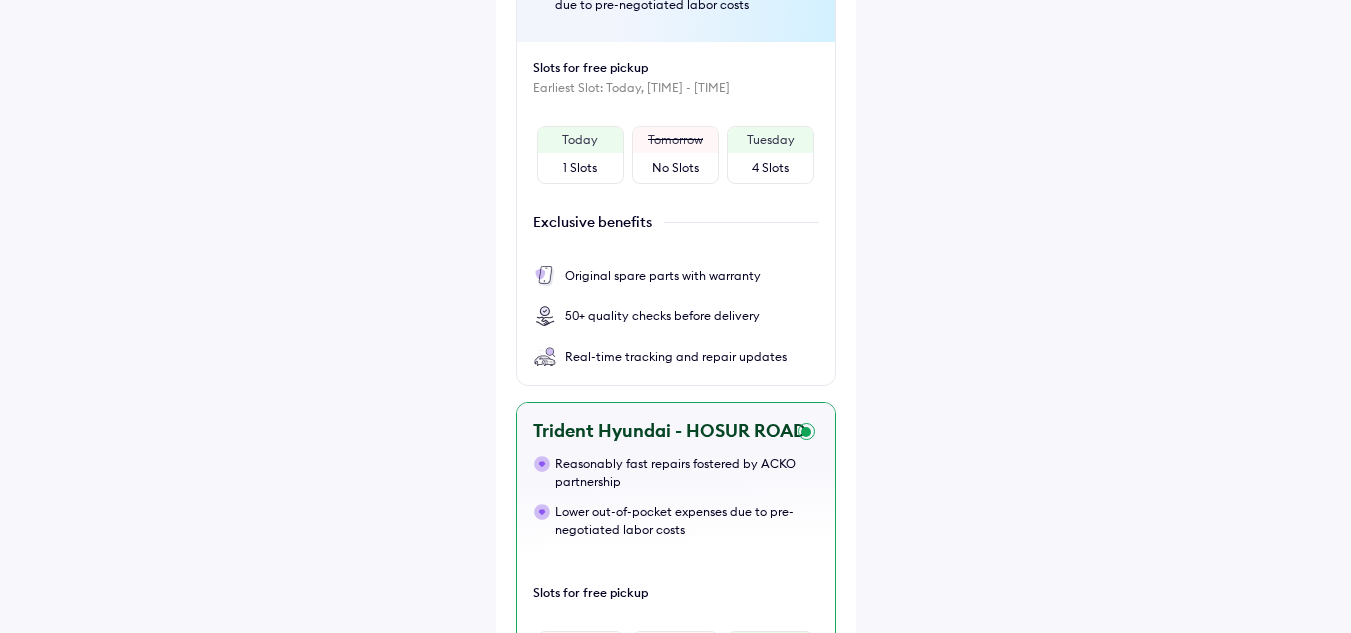scroll, scrollTop: 398, scrollLeft: 0, axis: vertical 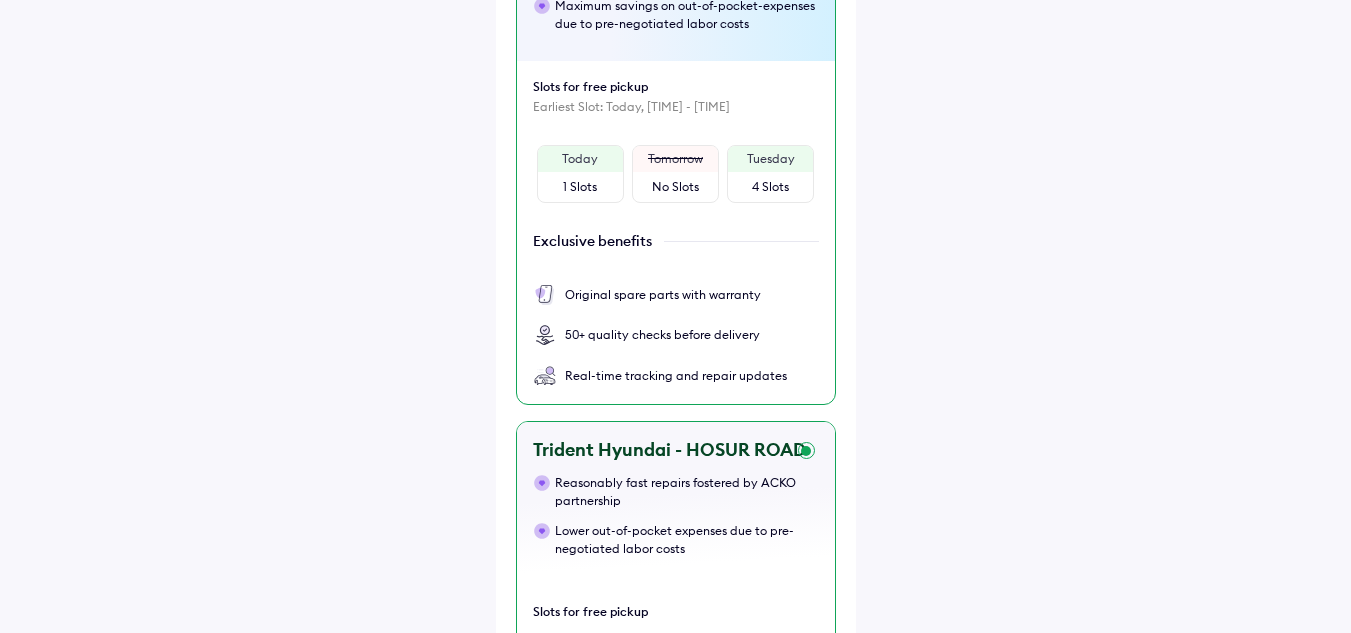 click on "1 Slots" at bounding box center [580, 187] 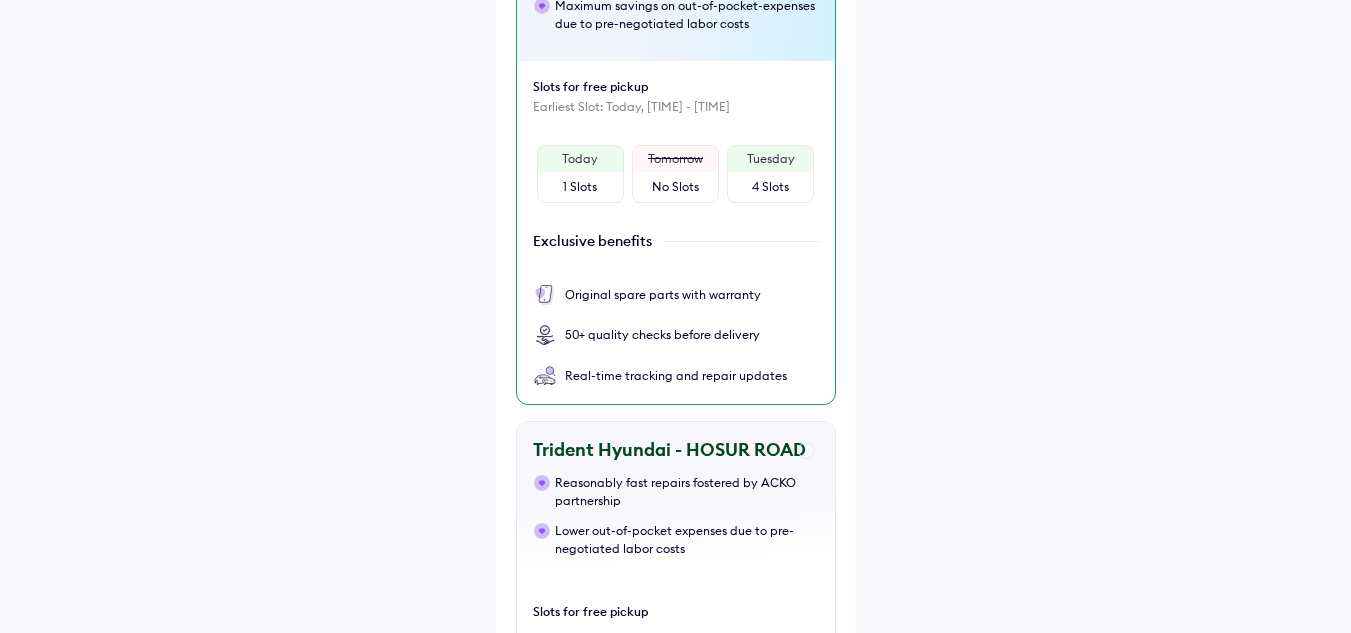 scroll, scrollTop: 636, scrollLeft: 0, axis: vertical 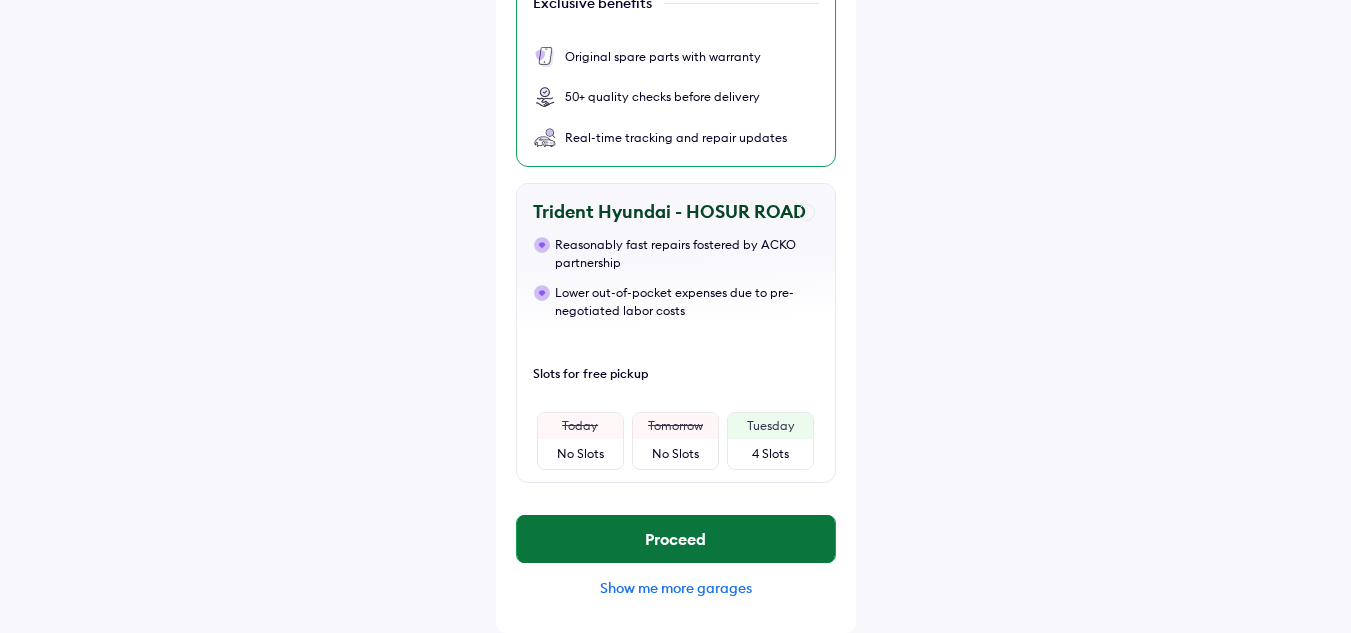click on "Proceed" at bounding box center [676, 539] 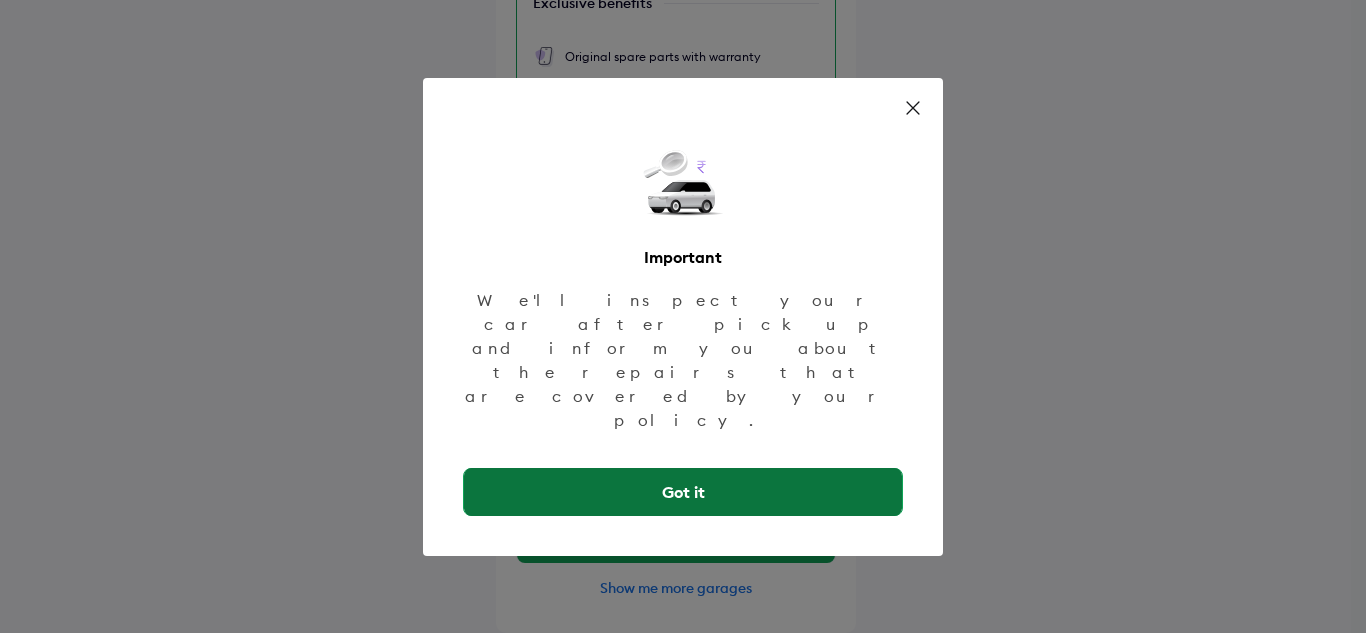 click on "Got it" at bounding box center (683, 492) 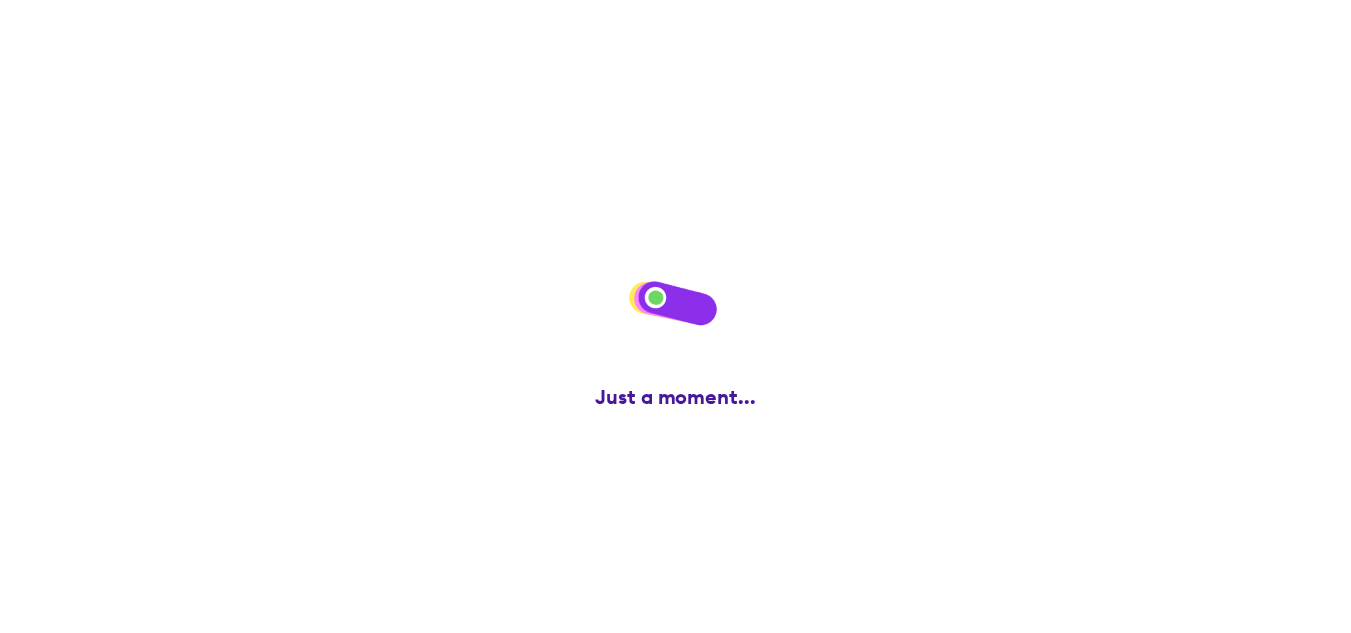scroll, scrollTop: 0, scrollLeft: 0, axis: both 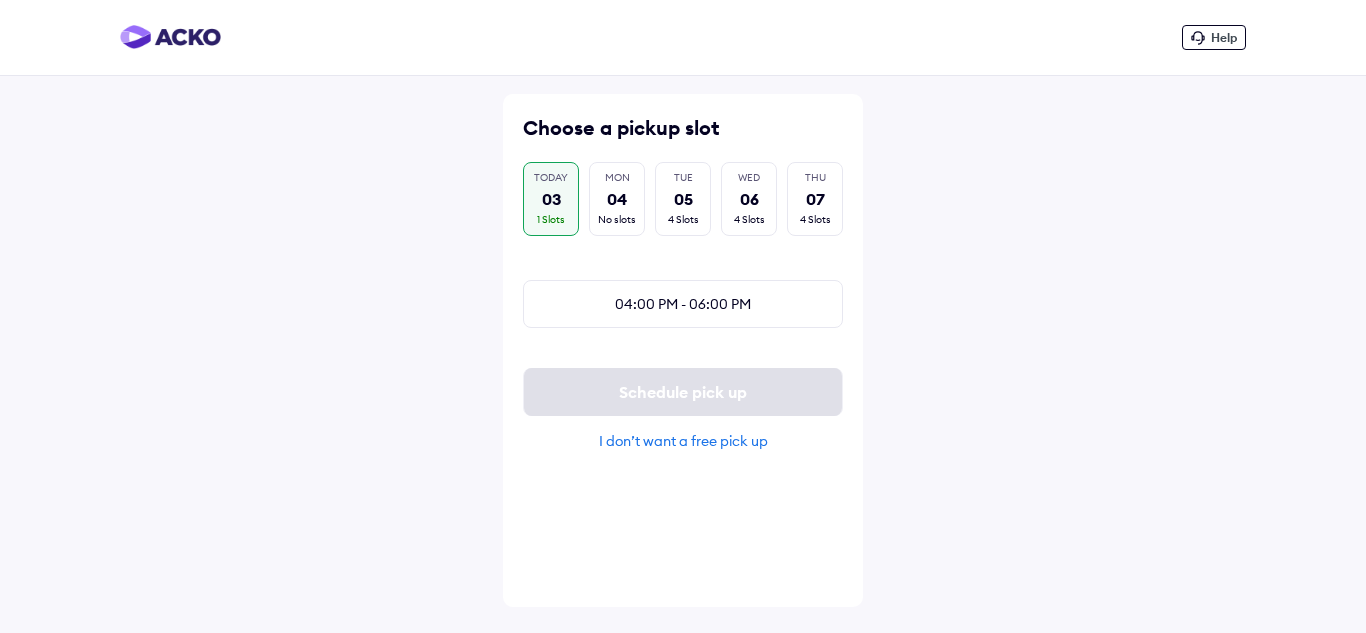 click on "03" at bounding box center [551, 199] 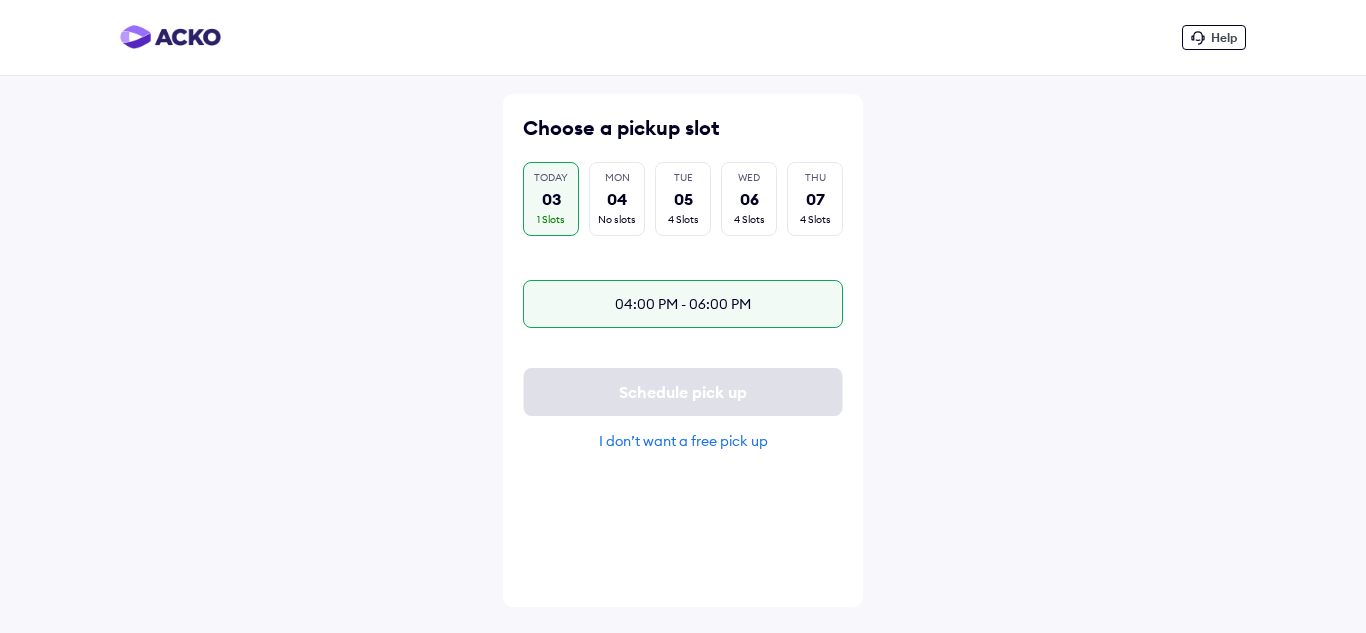 click on "04:00 PM - 06:00 PM" at bounding box center (683, 304) 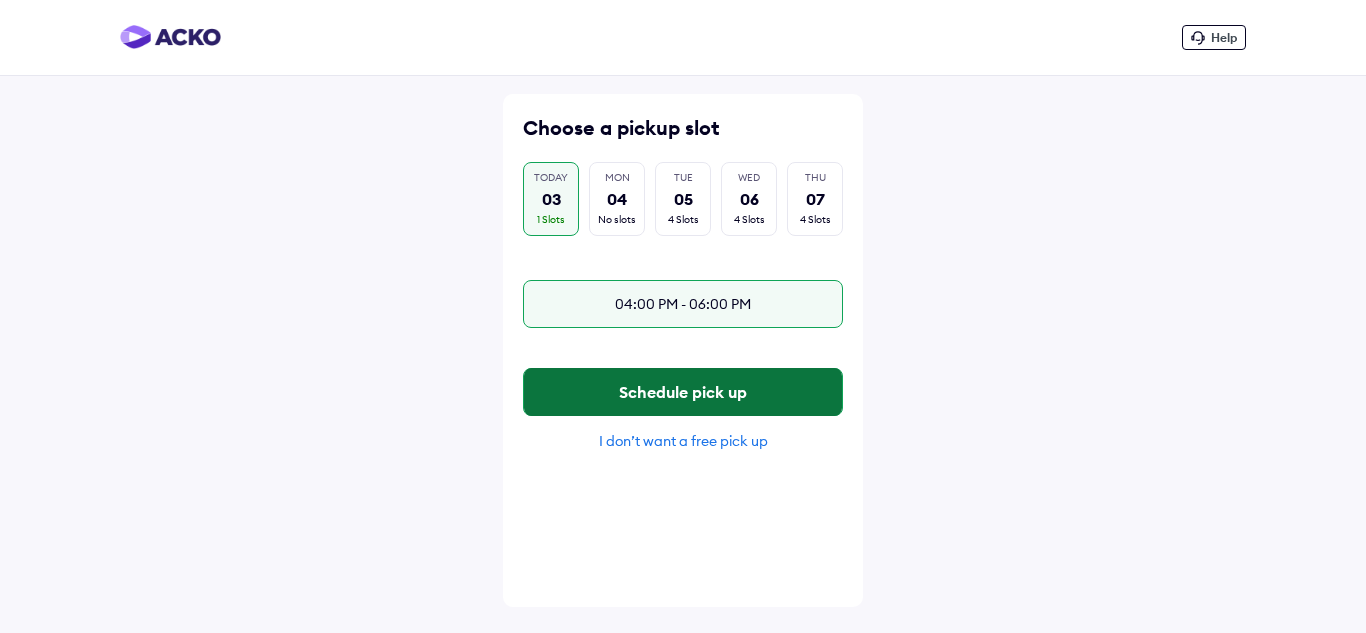 click on "Schedule pick up" at bounding box center [683, 392] 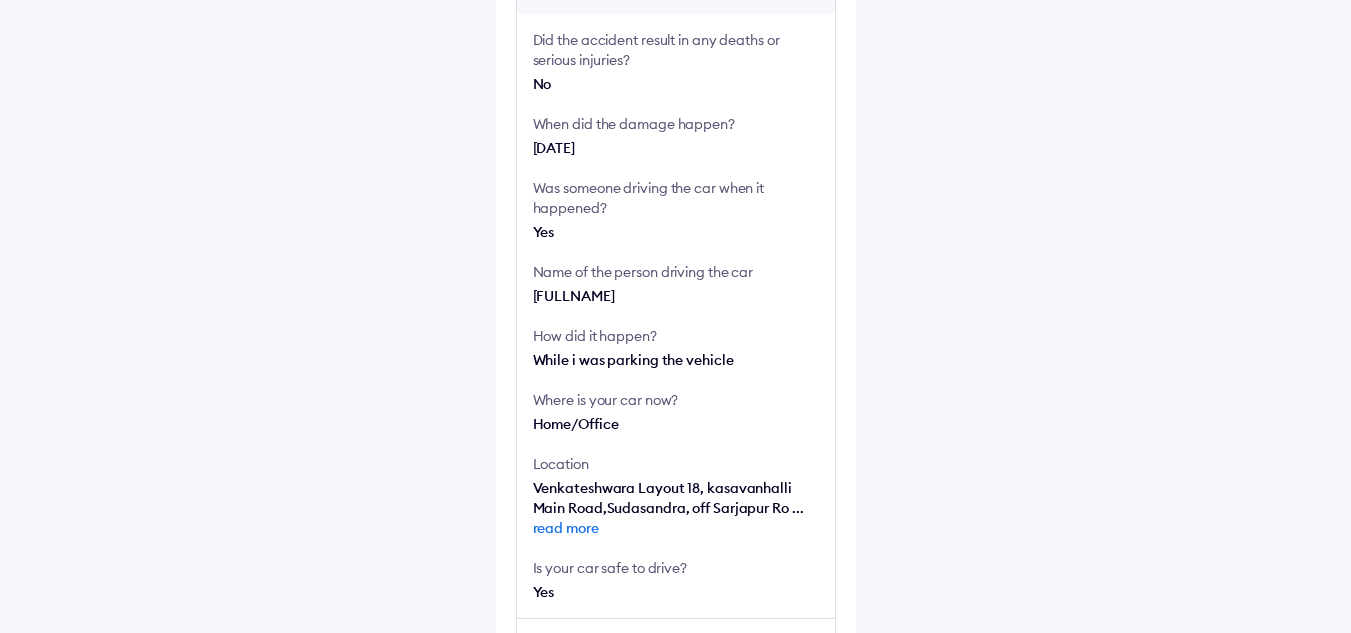 scroll, scrollTop: 573, scrollLeft: 0, axis: vertical 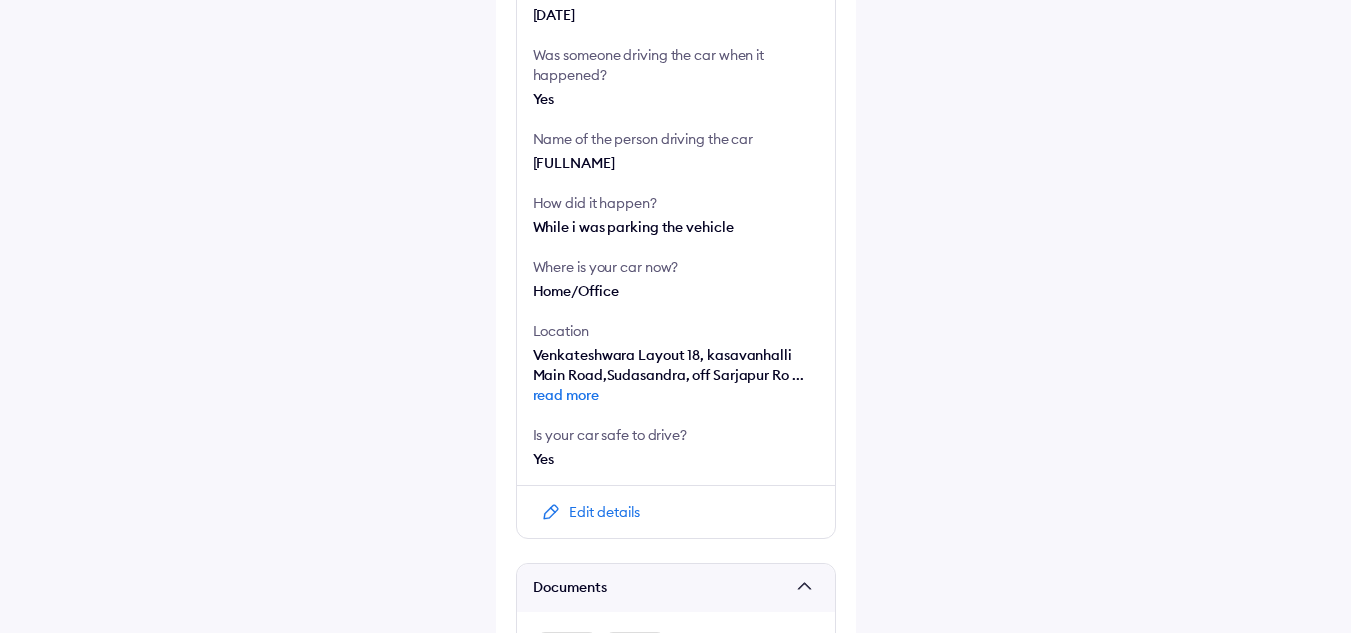 click on "Edit details" at bounding box center [604, 512] 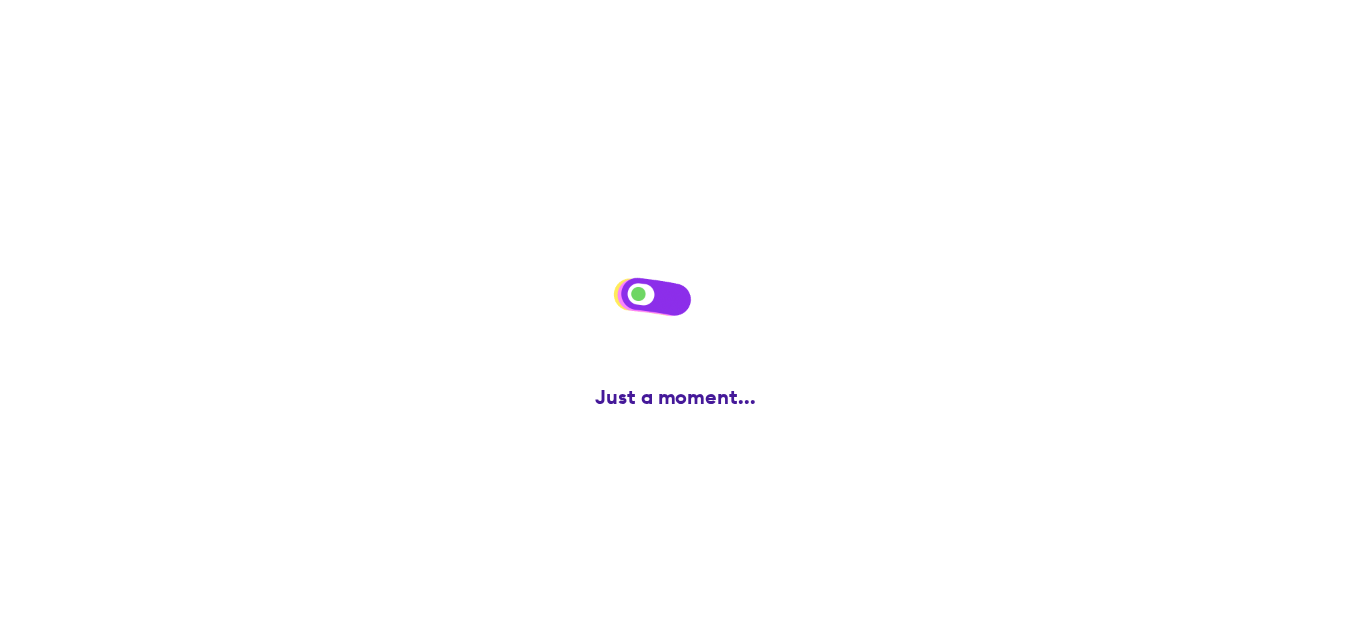 scroll, scrollTop: 0, scrollLeft: 0, axis: both 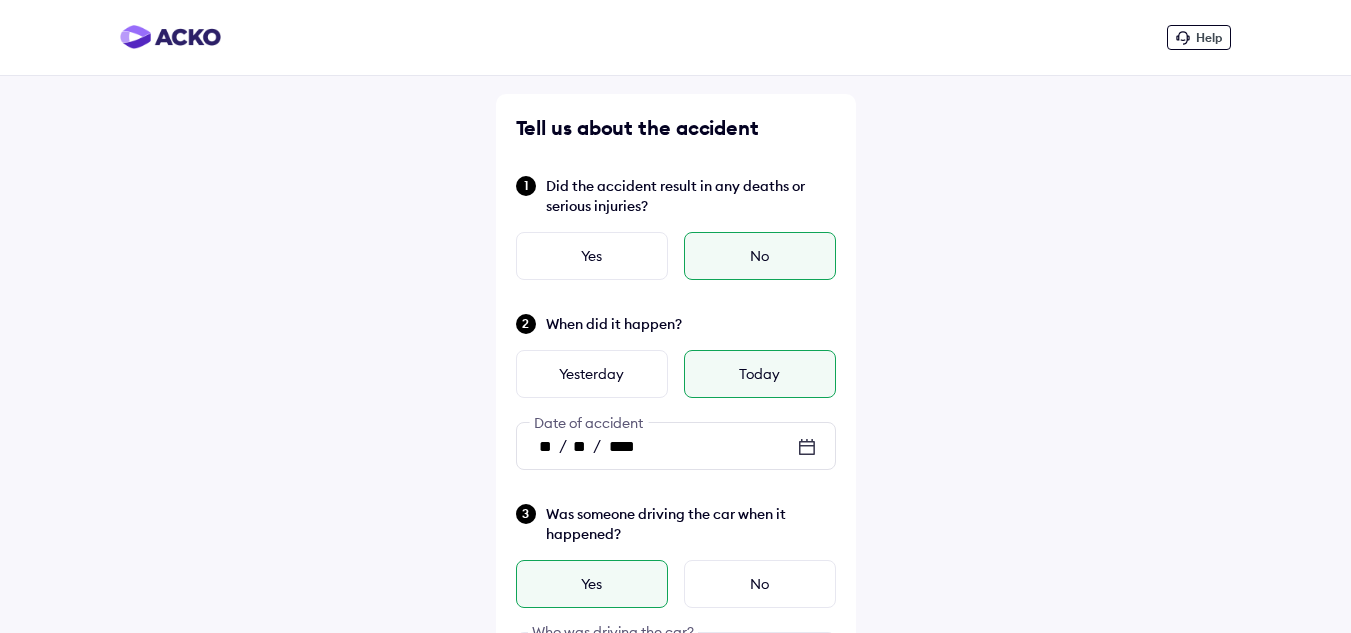 click on "Yes" at bounding box center (592, 584) 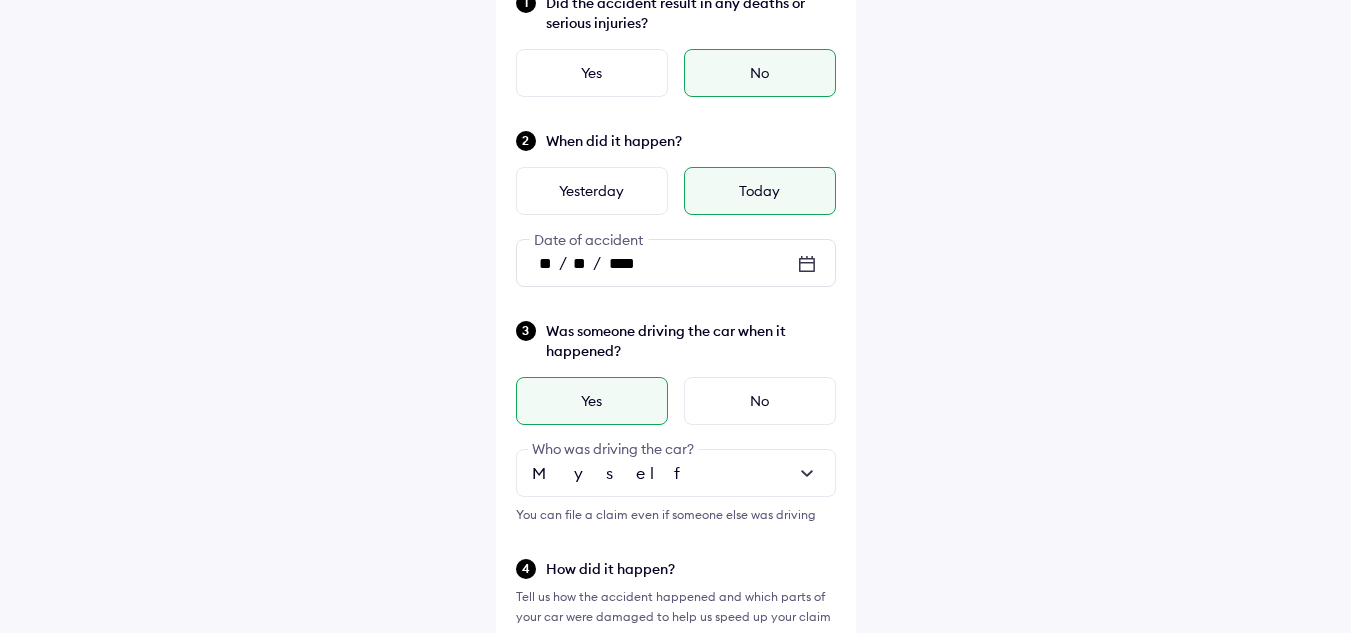 scroll, scrollTop: 249, scrollLeft: 0, axis: vertical 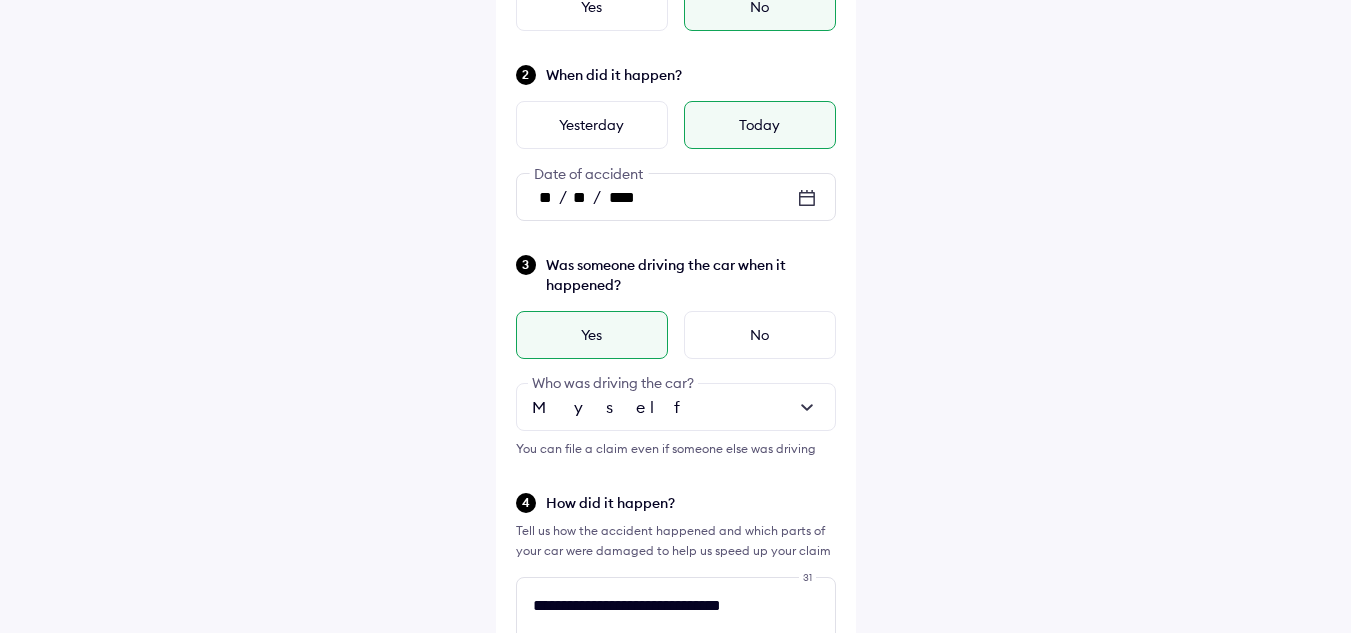 click at bounding box center [807, 407] 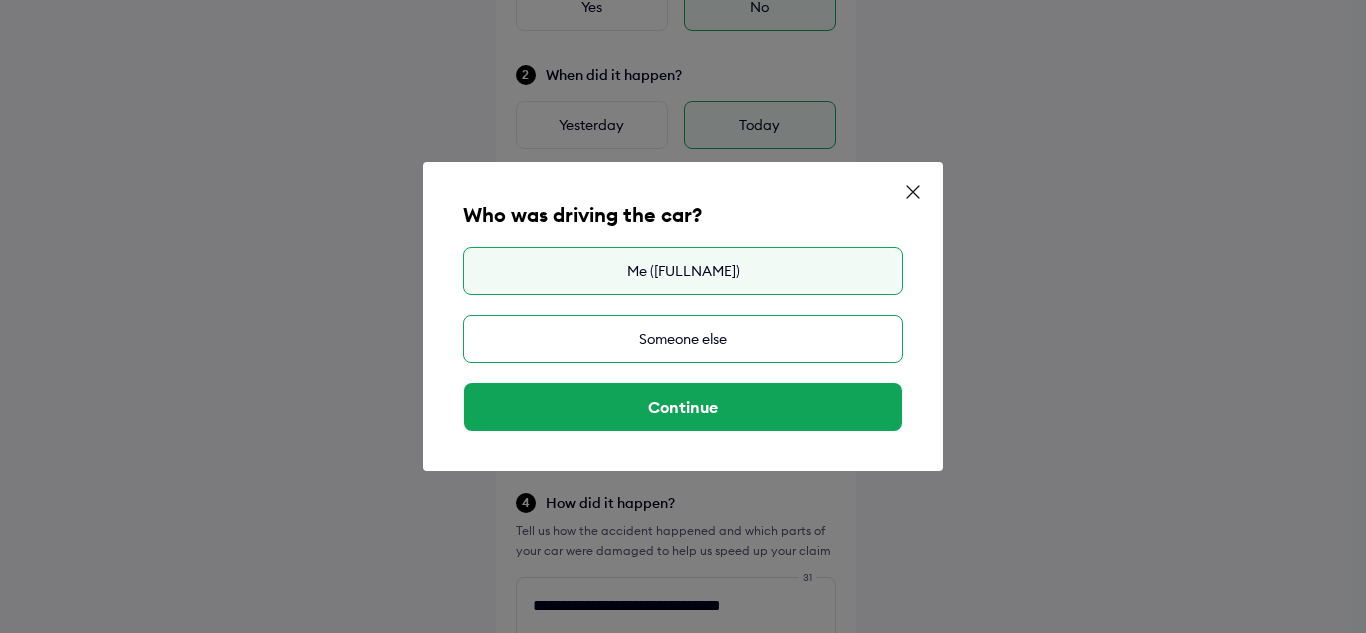 click on "Someone else" at bounding box center [683, 339] 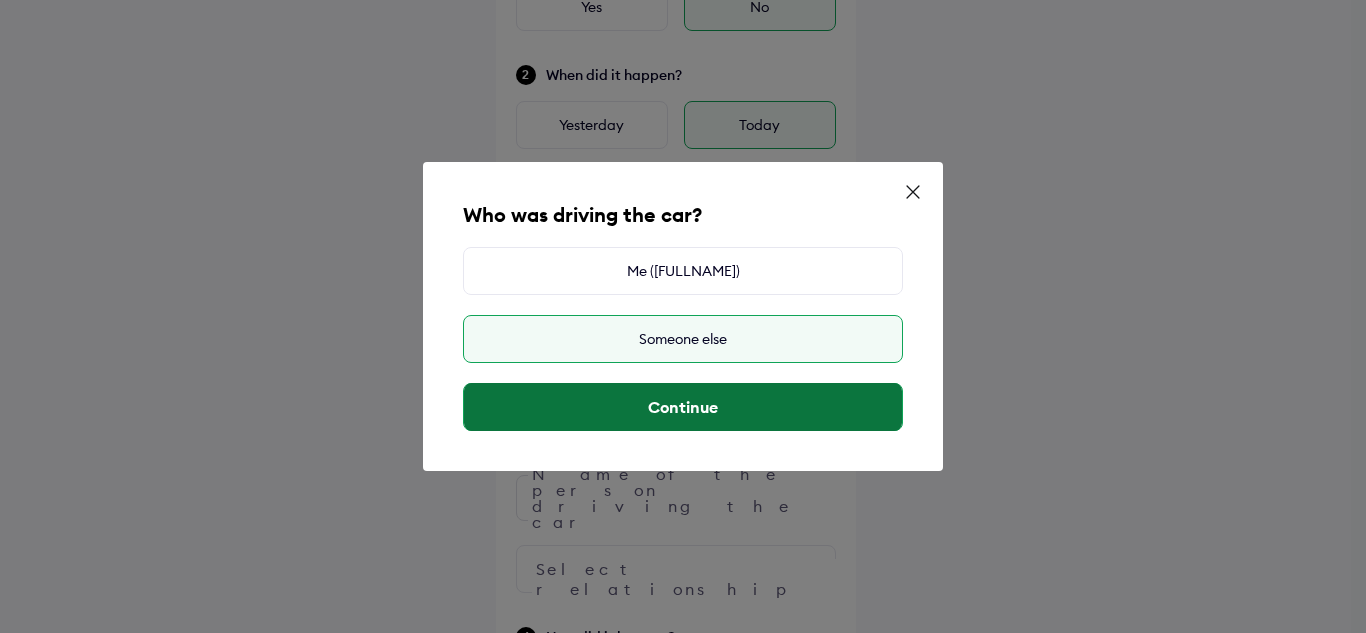 click on "Continue" at bounding box center [683, 407] 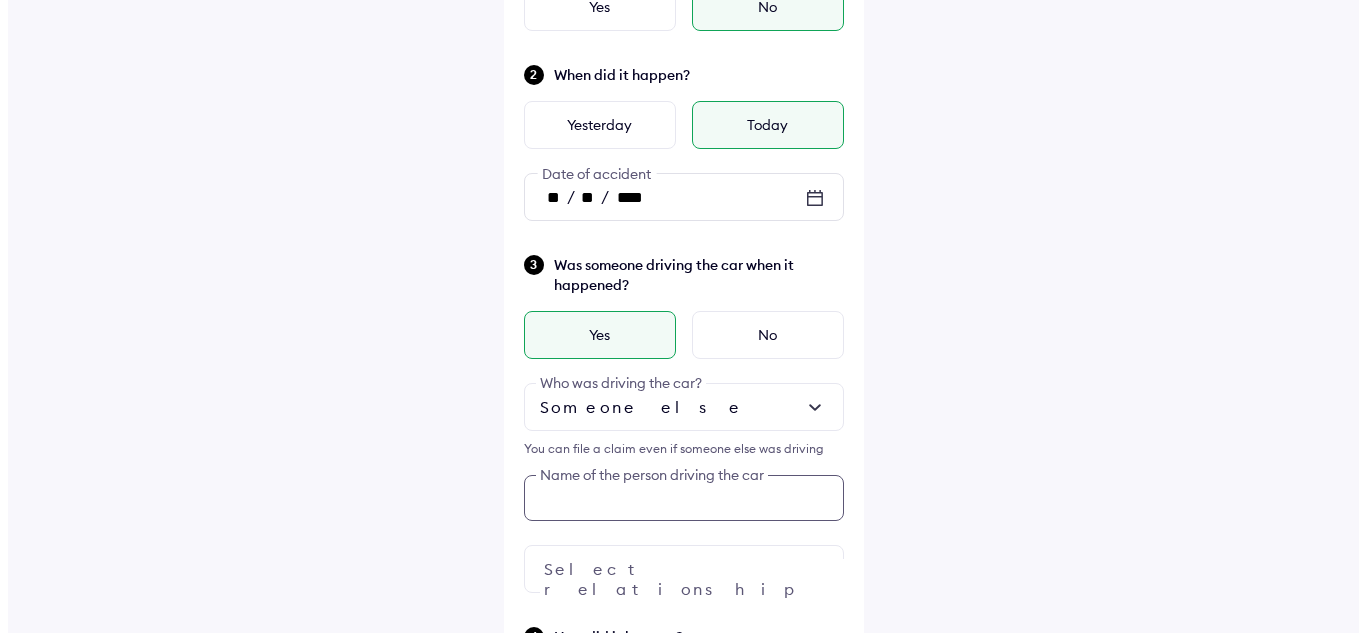 scroll, scrollTop: 431, scrollLeft: 0, axis: vertical 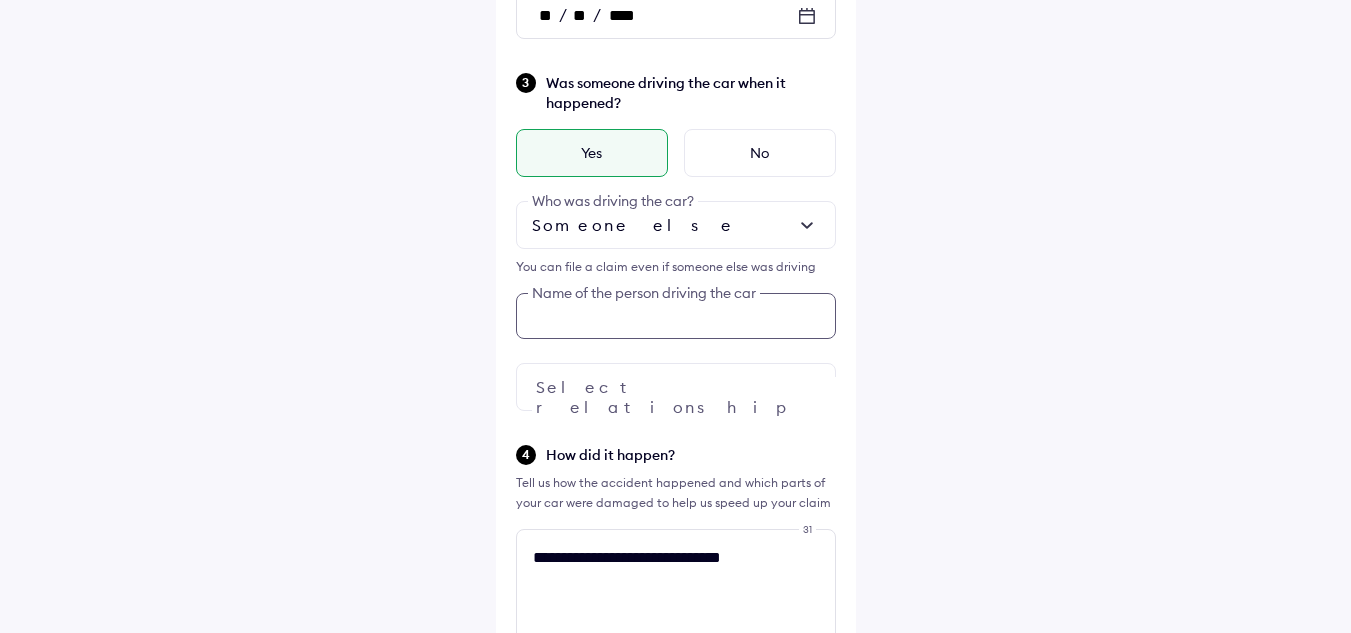 click on "**********" at bounding box center (676, 675) 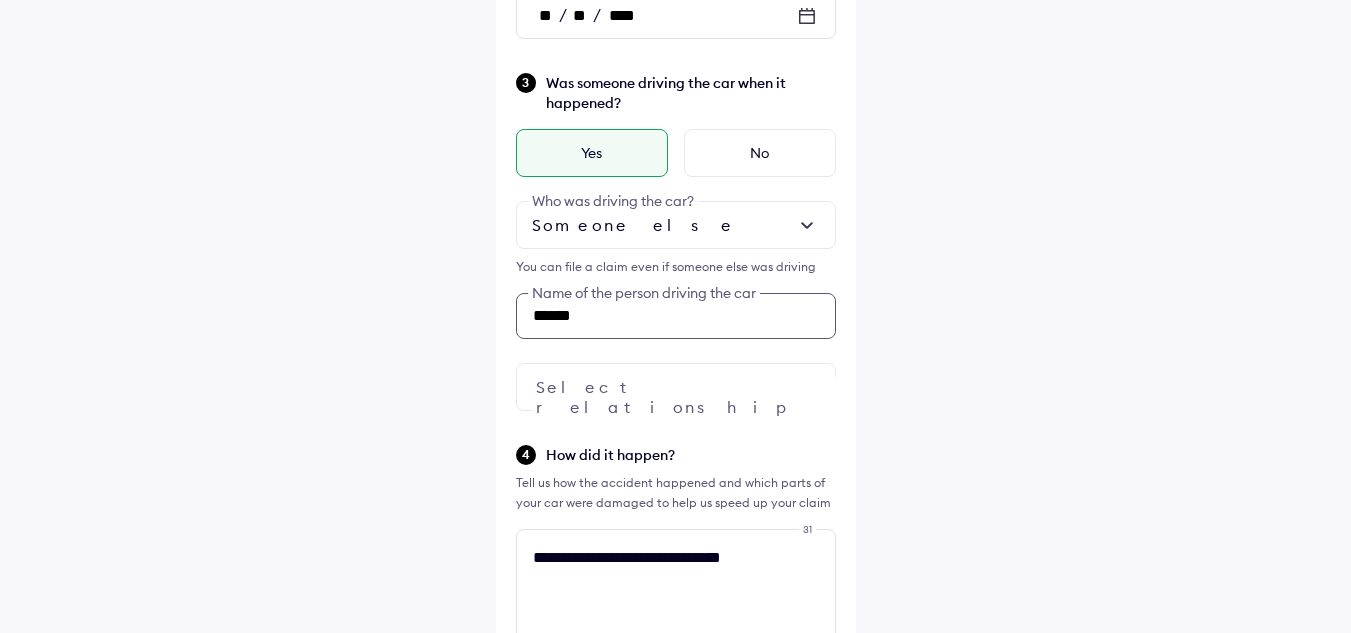 type on "******" 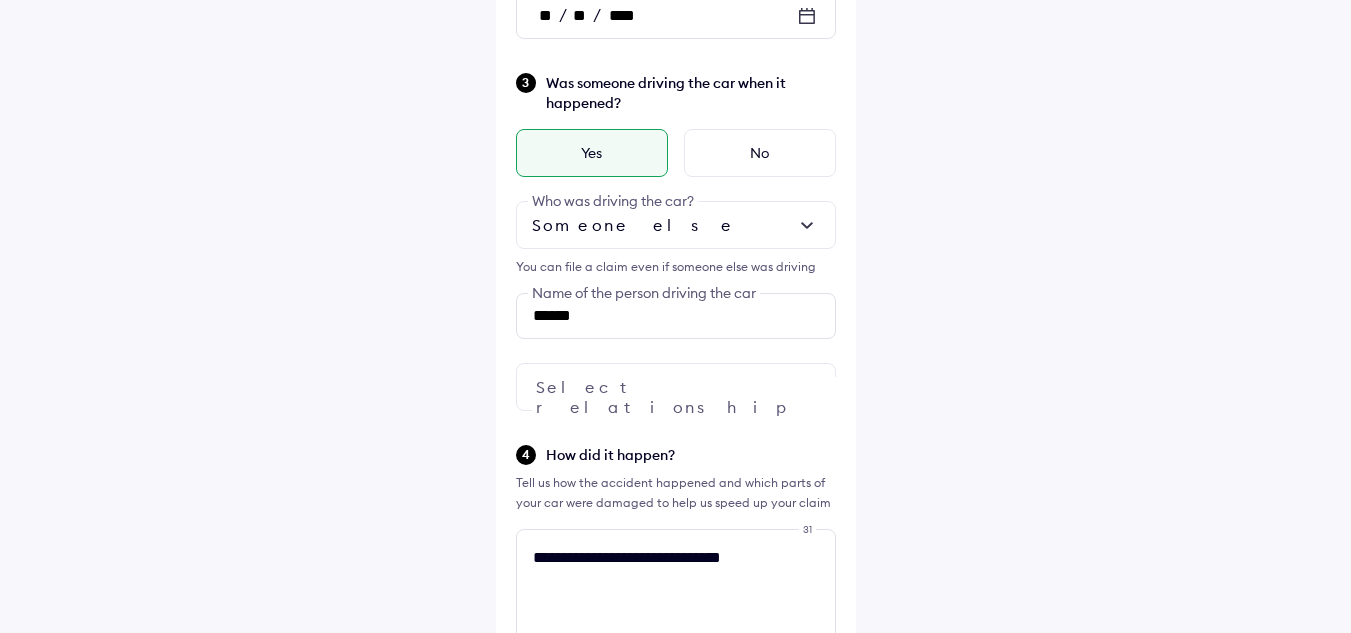 click at bounding box center (676, 387) 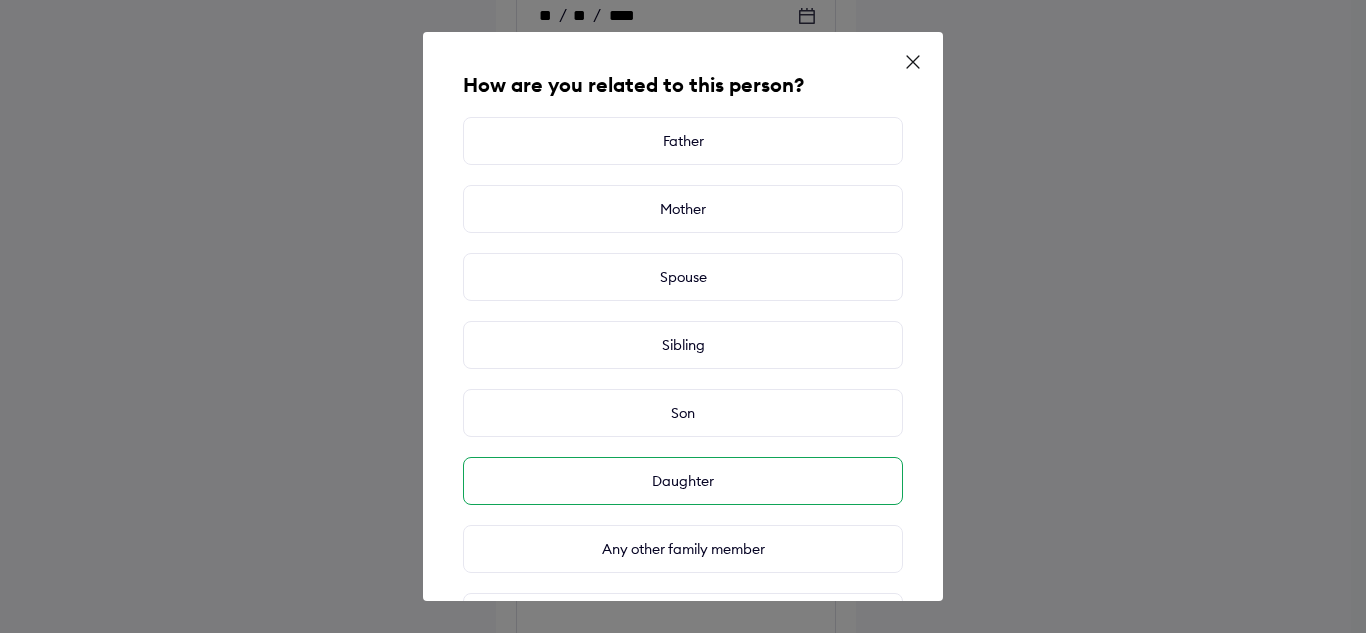 click on "Daughter" at bounding box center (683, 481) 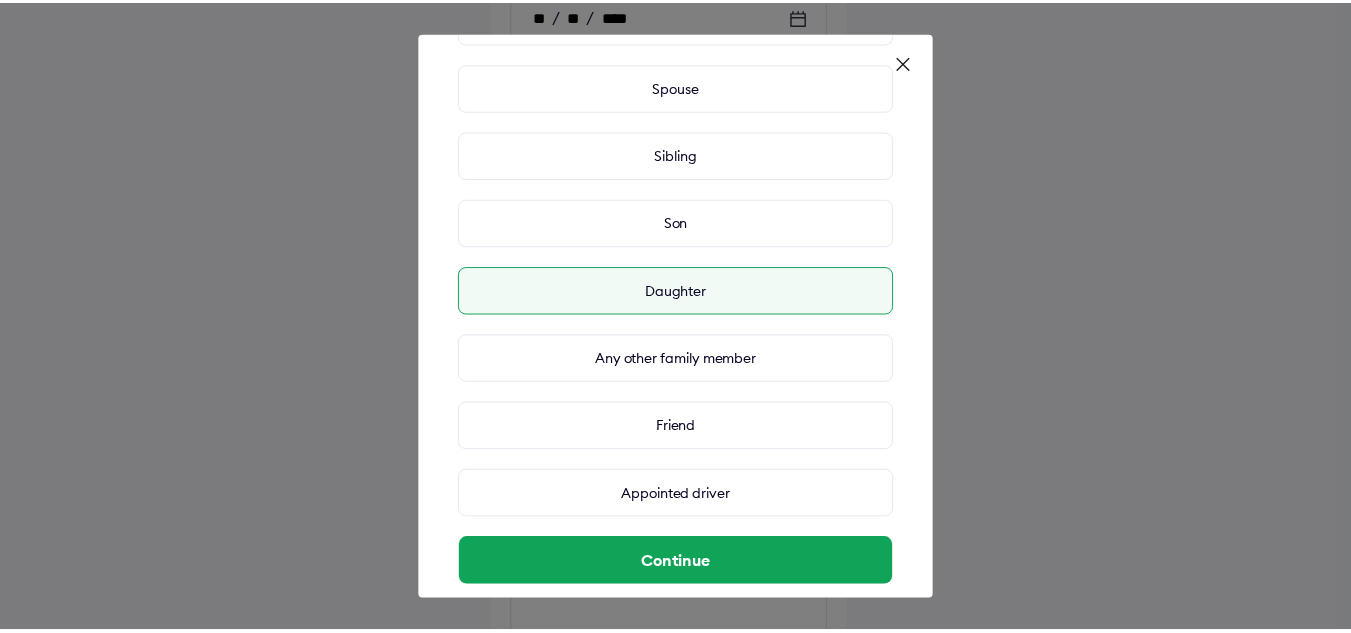 scroll, scrollTop: 216, scrollLeft: 0, axis: vertical 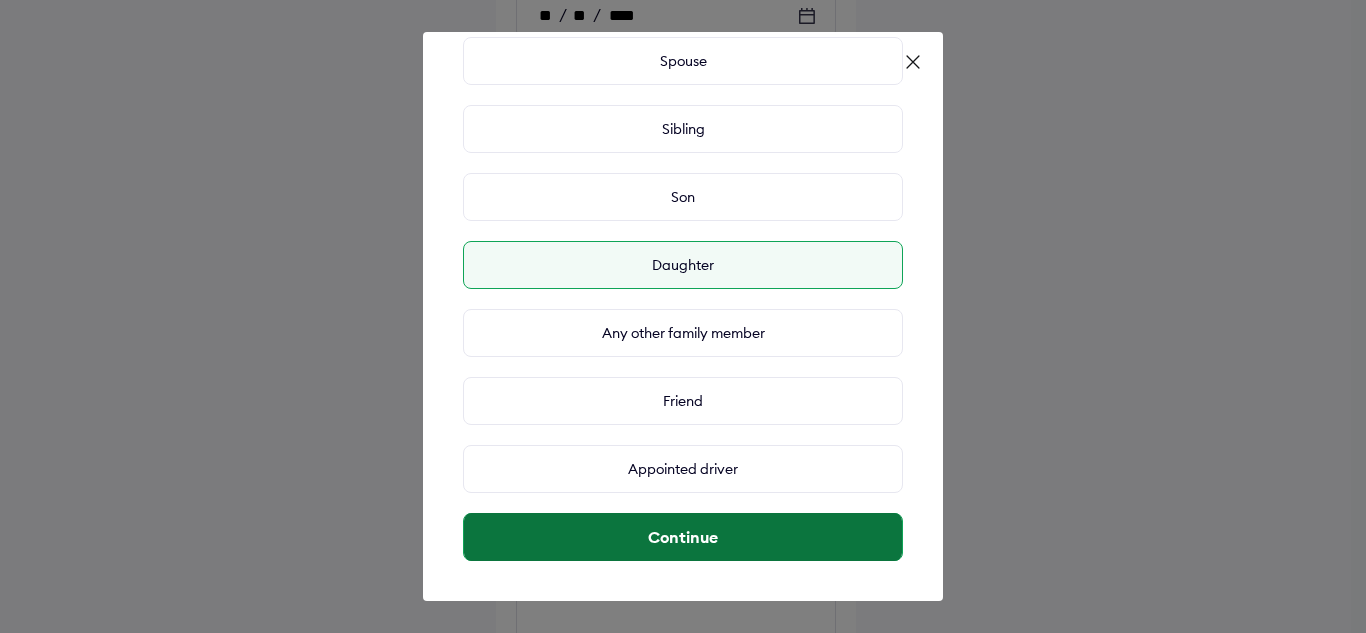 click on "Continue" at bounding box center (683, 537) 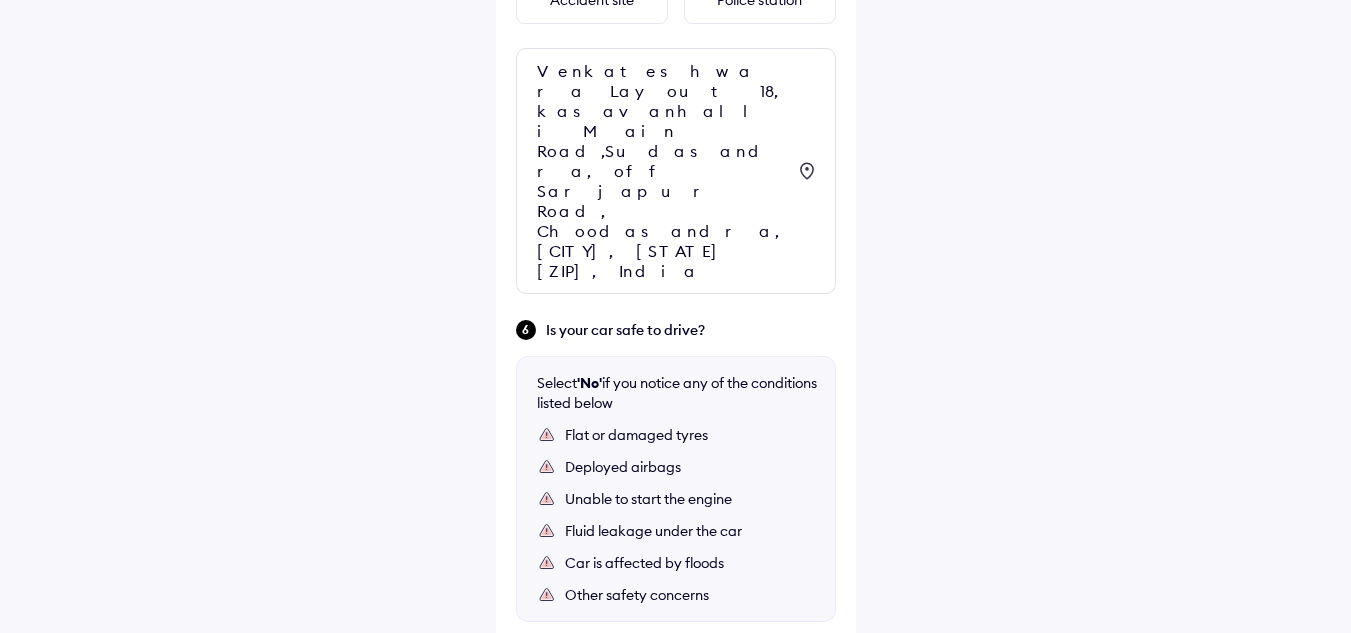 scroll, scrollTop: 1386, scrollLeft: 0, axis: vertical 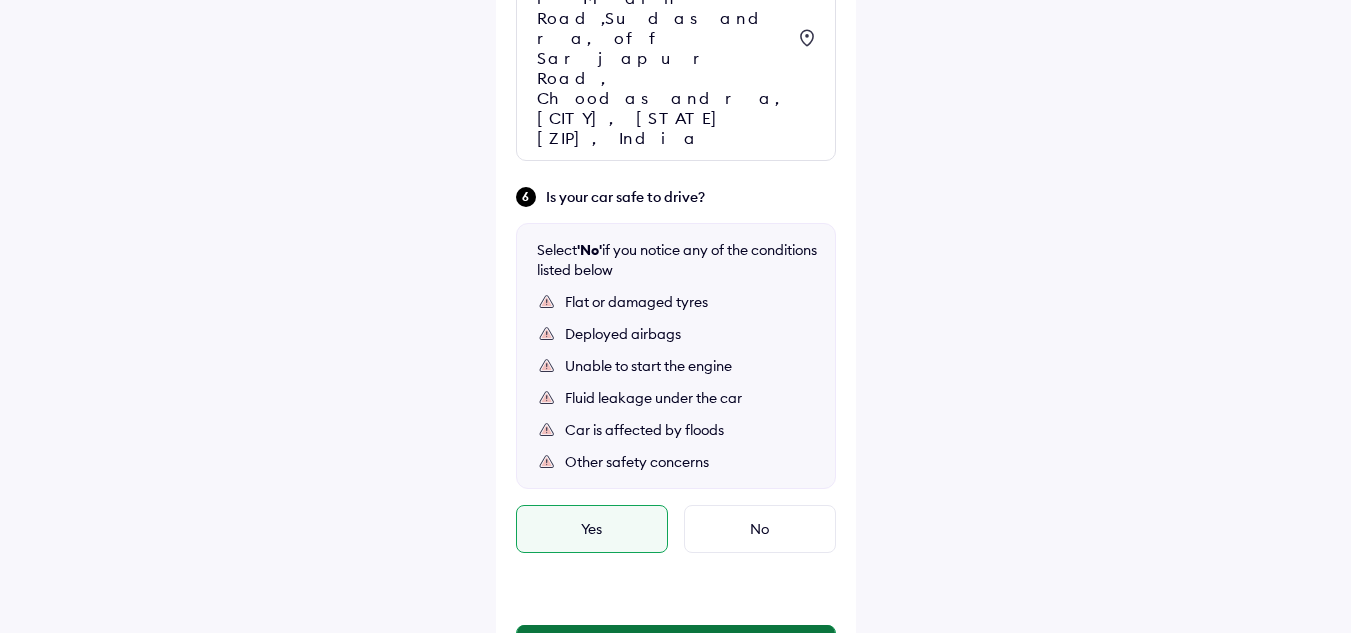 click on "Continue" at bounding box center [676, 649] 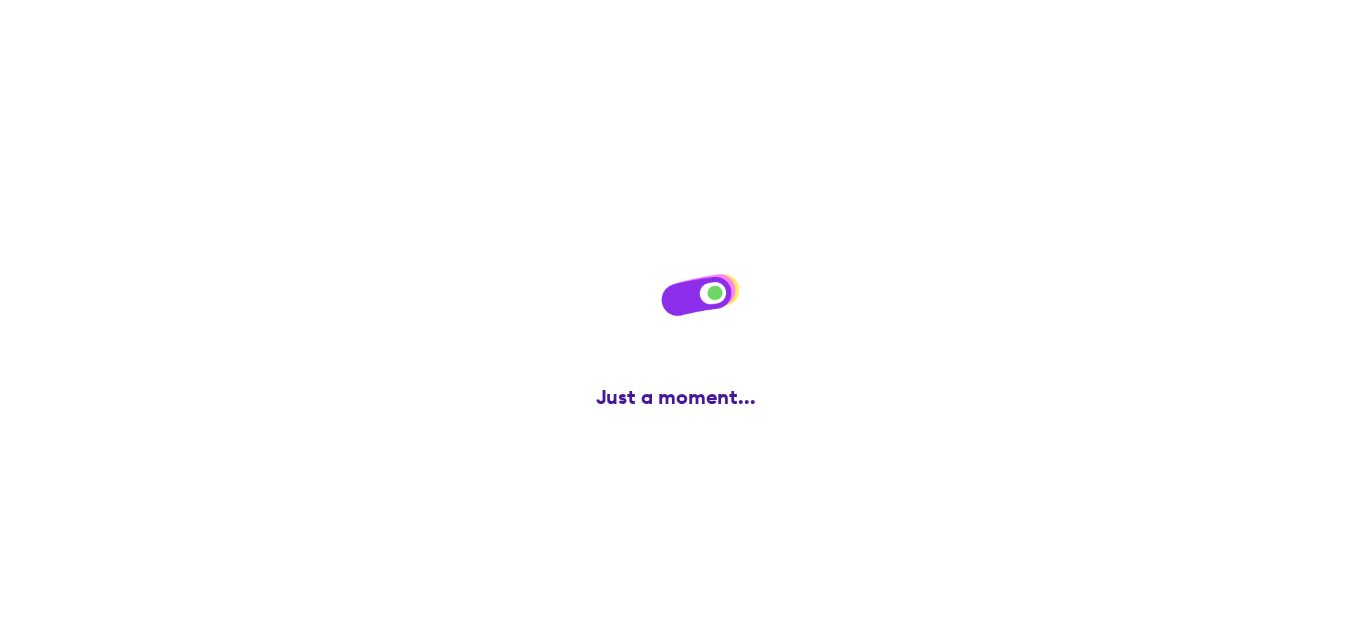 scroll, scrollTop: 0, scrollLeft: 0, axis: both 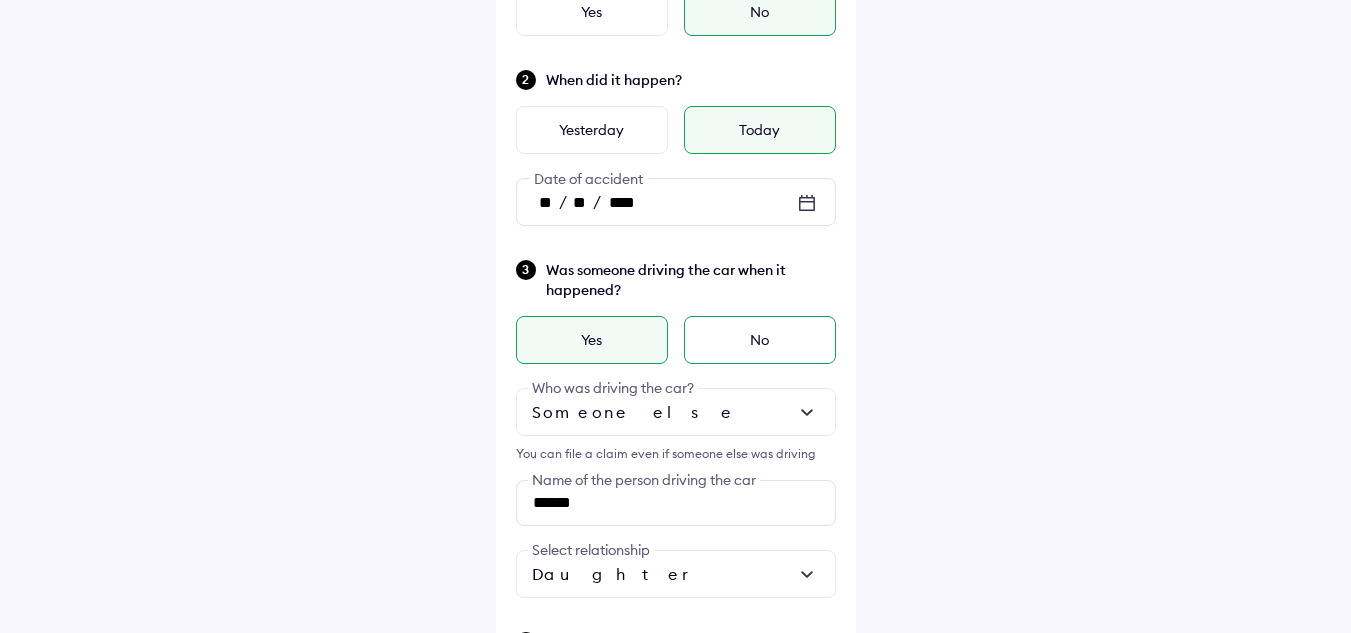 click on "No" at bounding box center (760, 340) 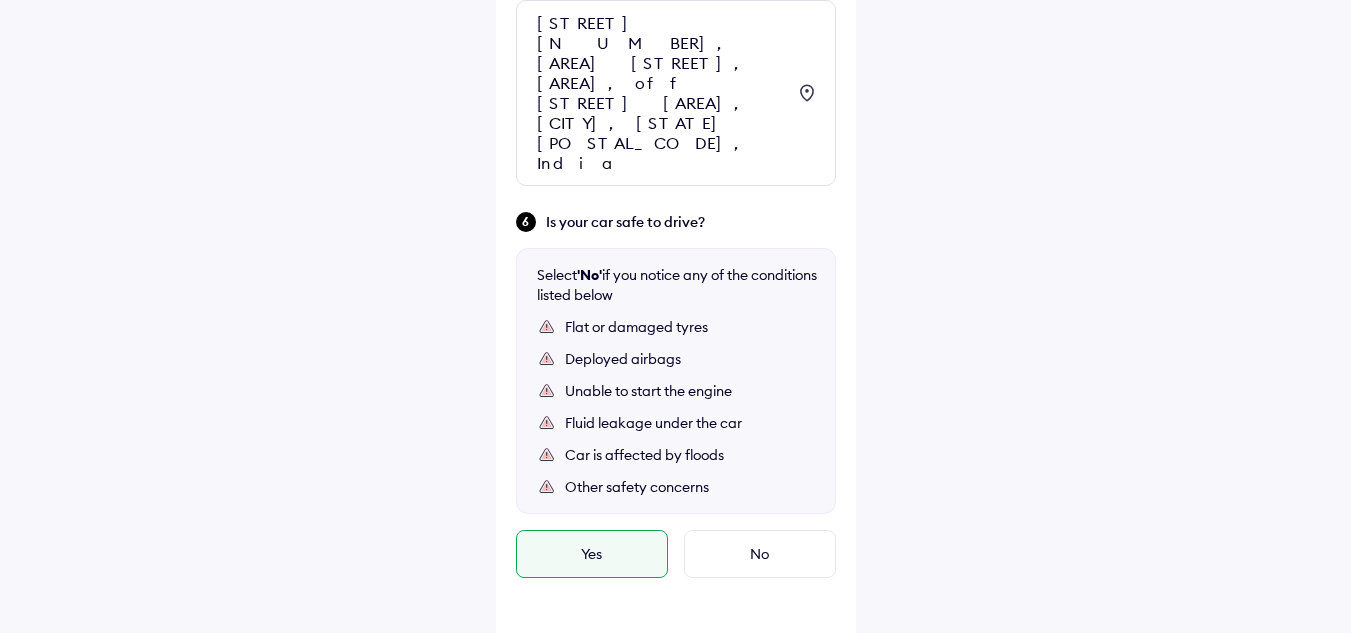 scroll, scrollTop: 1152, scrollLeft: 0, axis: vertical 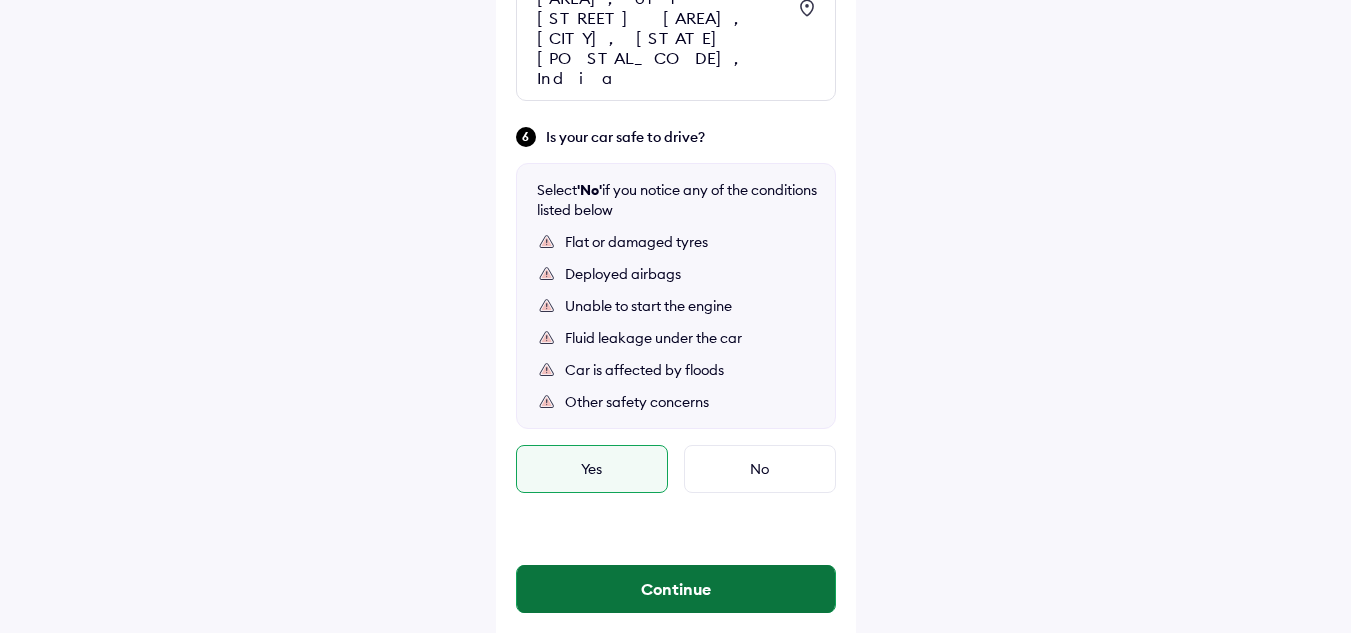 click on "Continue" at bounding box center [676, 589] 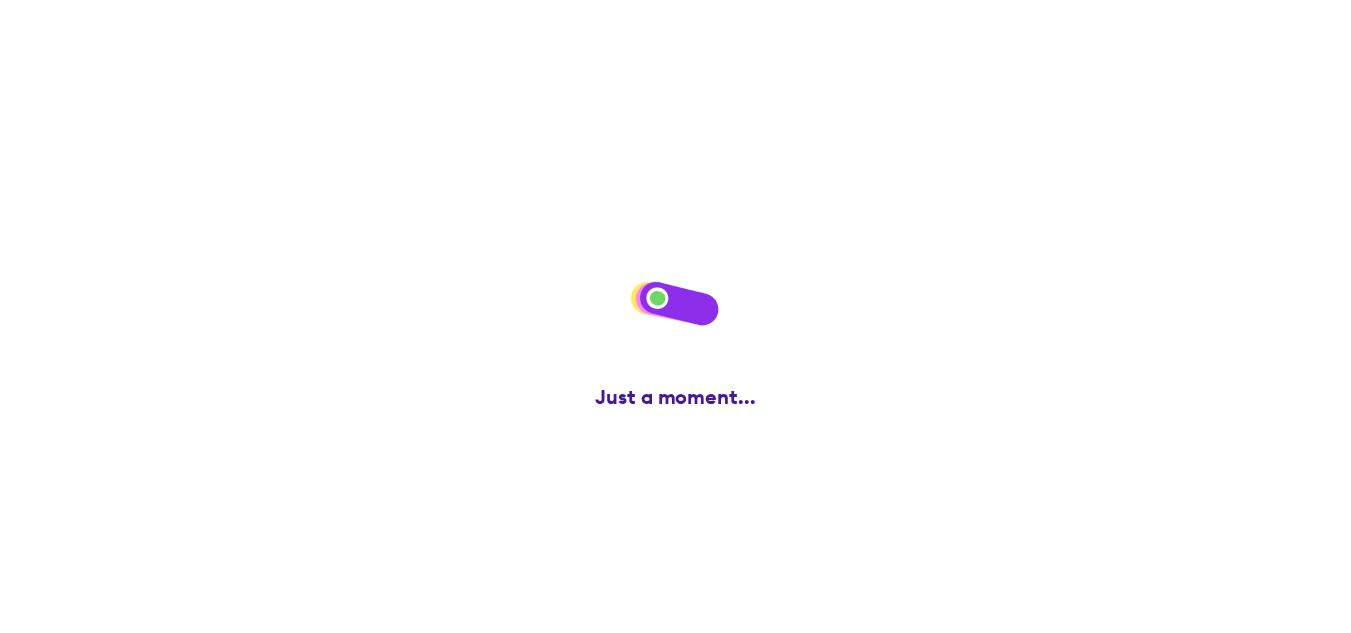 scroll, scrollTop: 0, scrollLeft: 0, axis: both 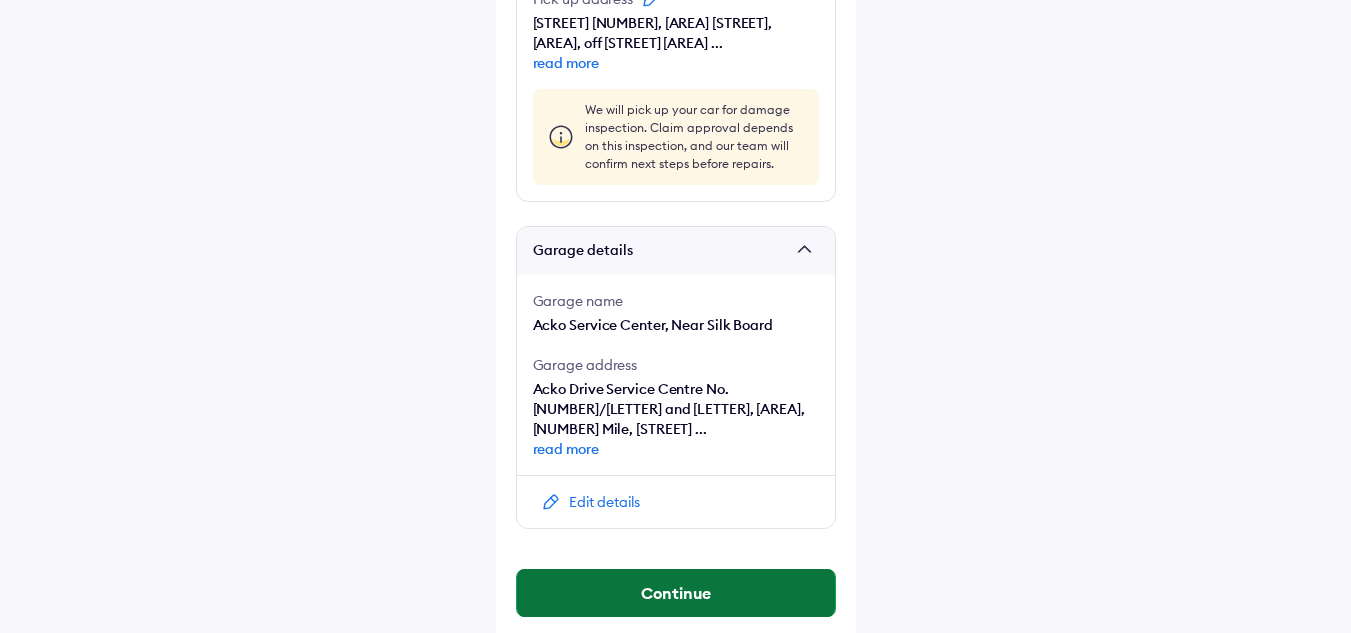 click on "Continue" at bounding box center [676, 593] 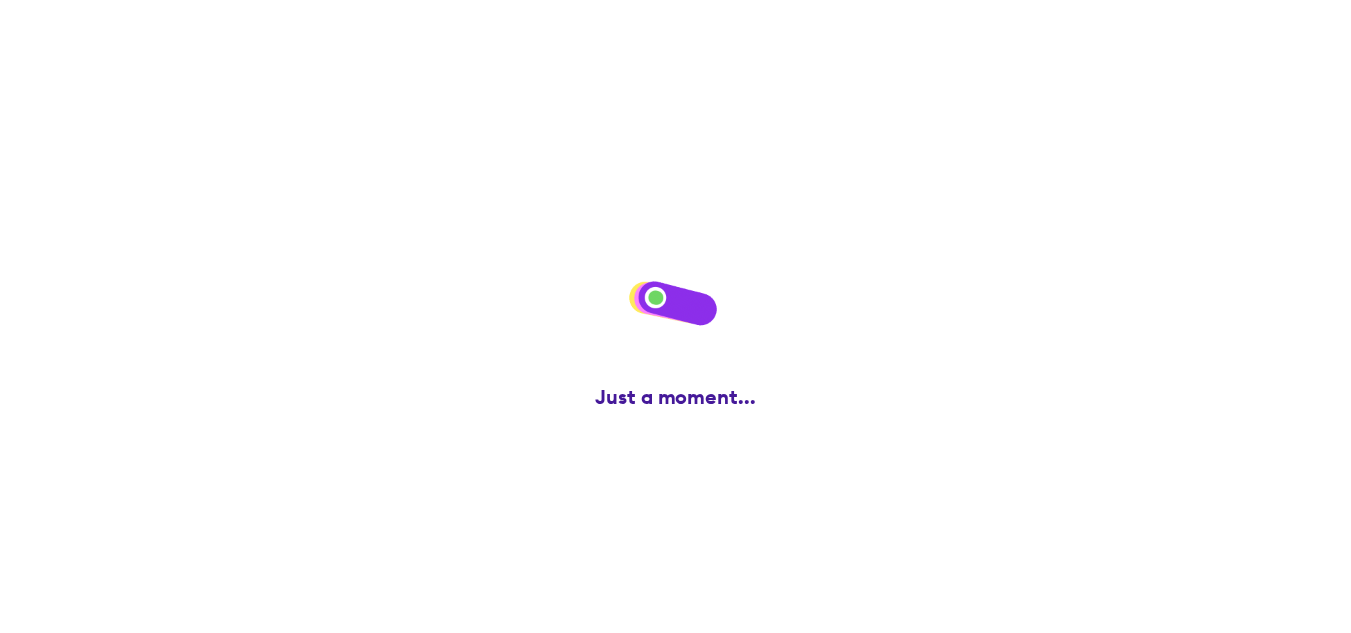 scroll, scrollTop: 0, scrollLeft: 0, axis: both 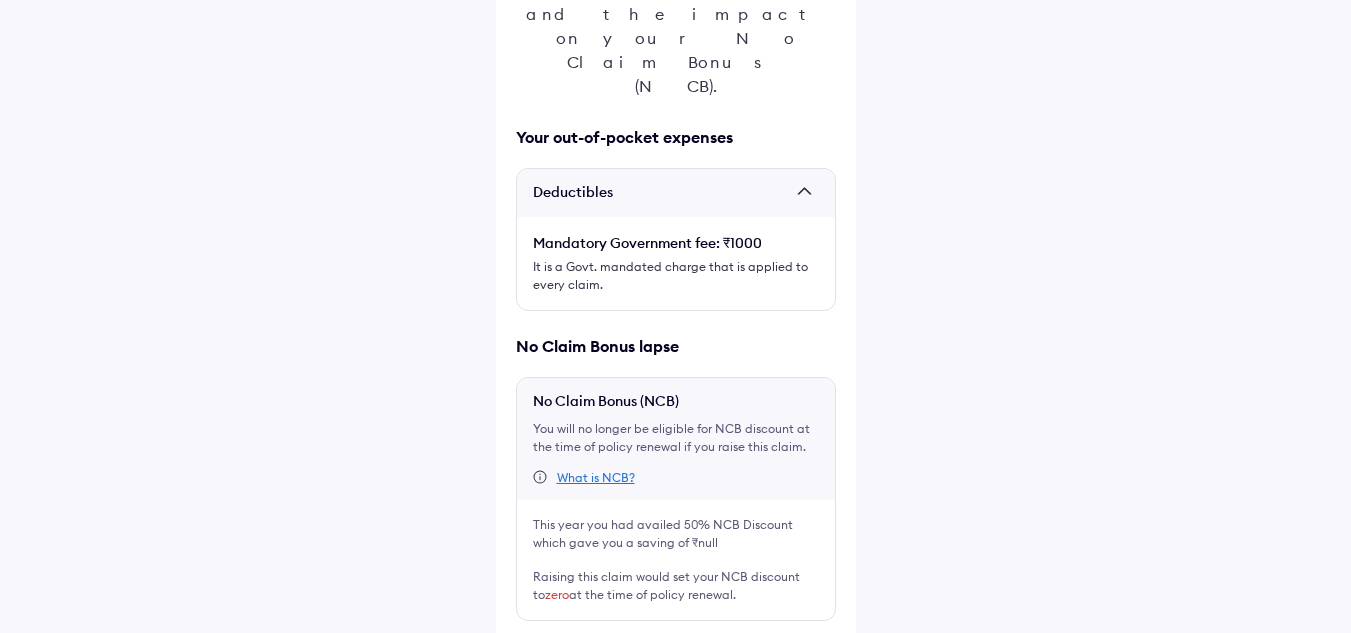 click at bounding box center [526, 657] 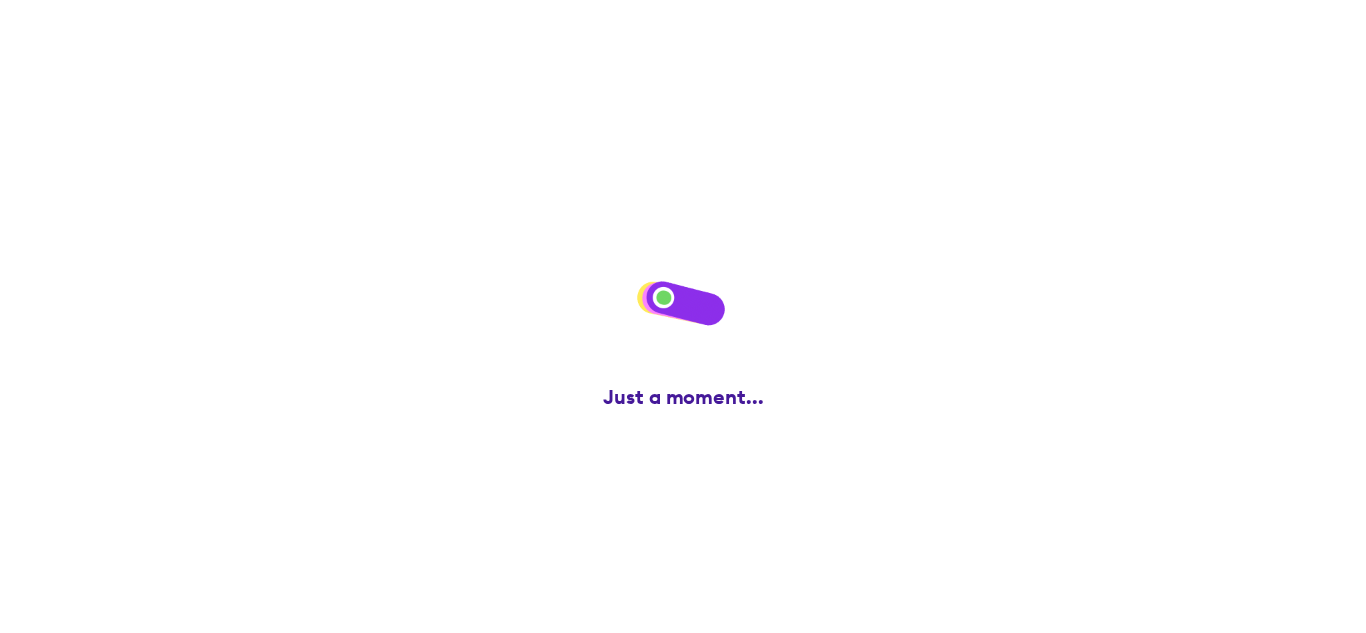 scroll, scrollTop: 0, scrollLeft: 0, axis: both 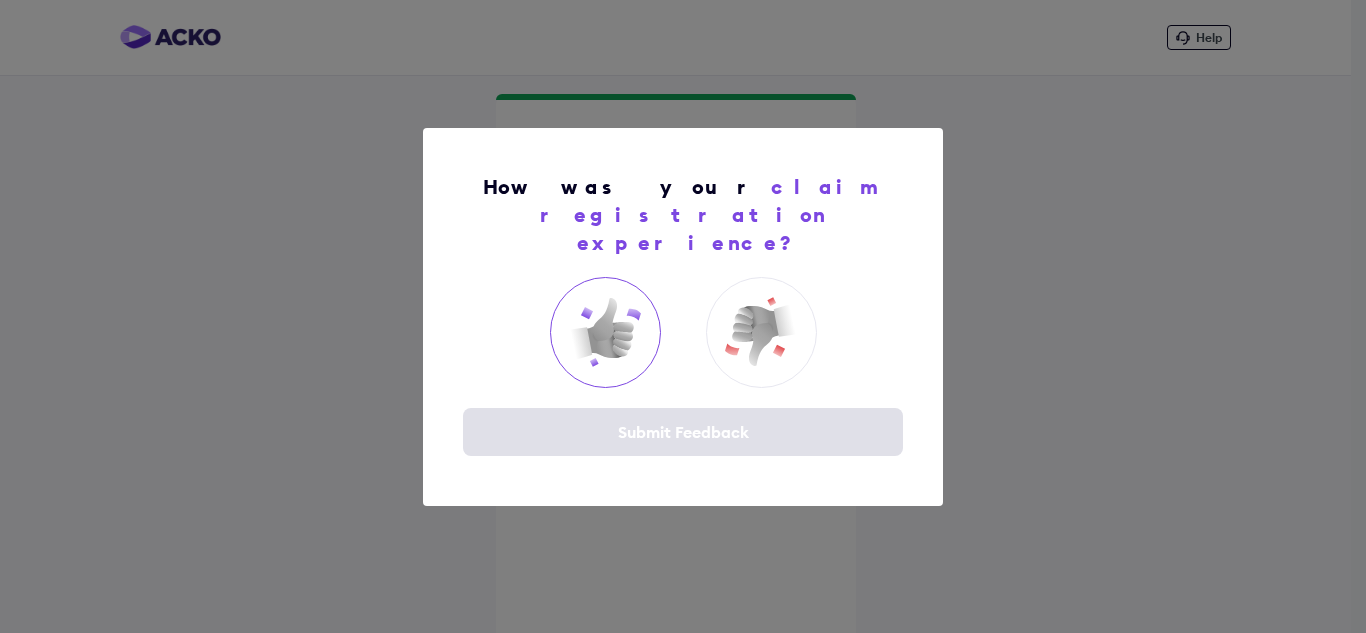 click at bounding box center (605, 332) 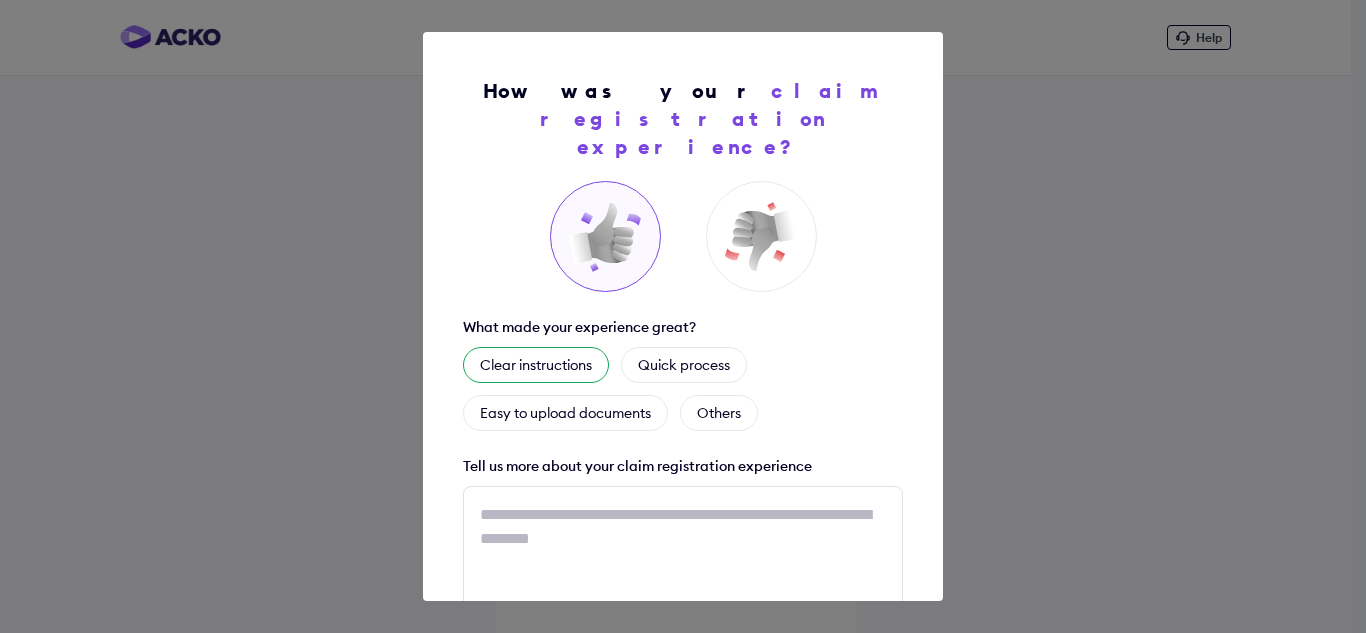 click on "Clear instructions" at bounding box center (536, 365) 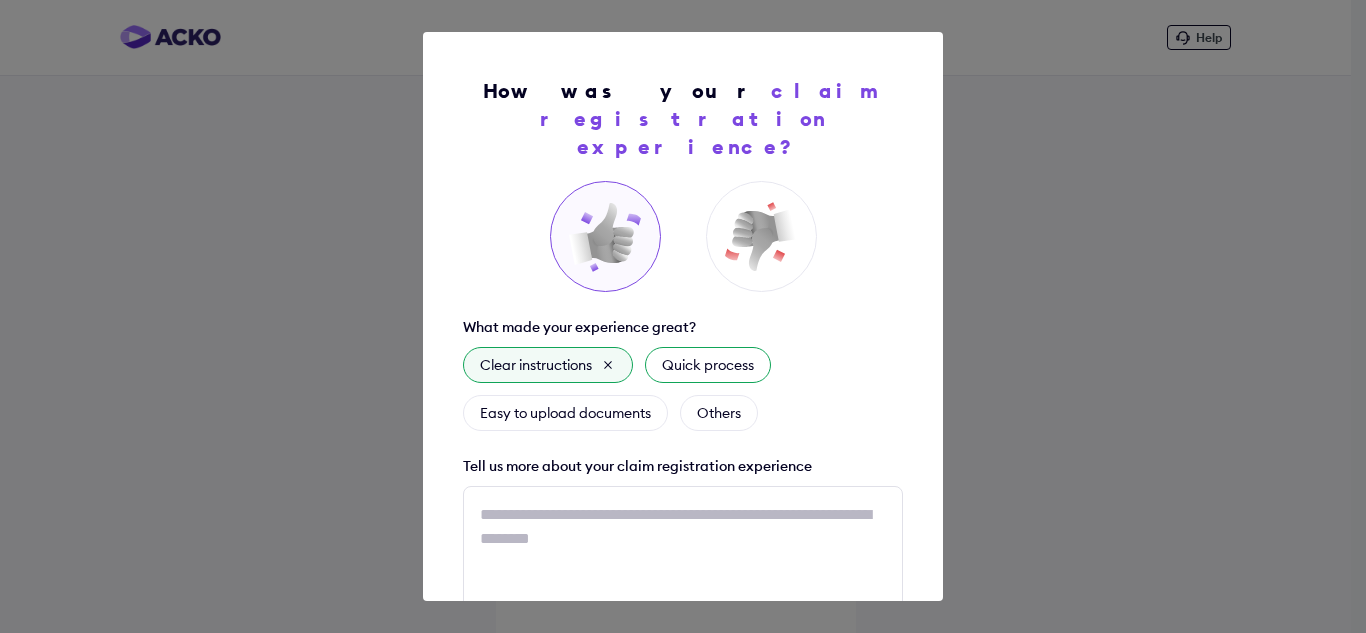 click on "Quick process" at bounding box center (708, 365) 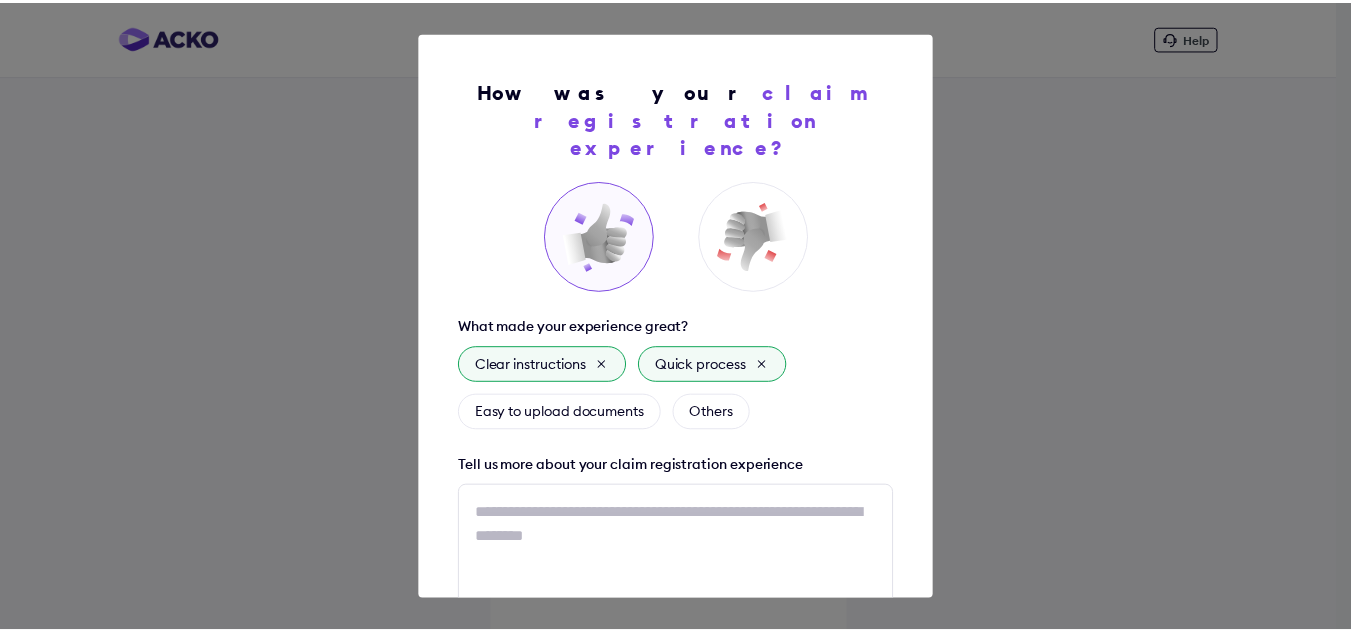 scroll, scrollTop: 126, scrollLeft: 0, axis: vertical 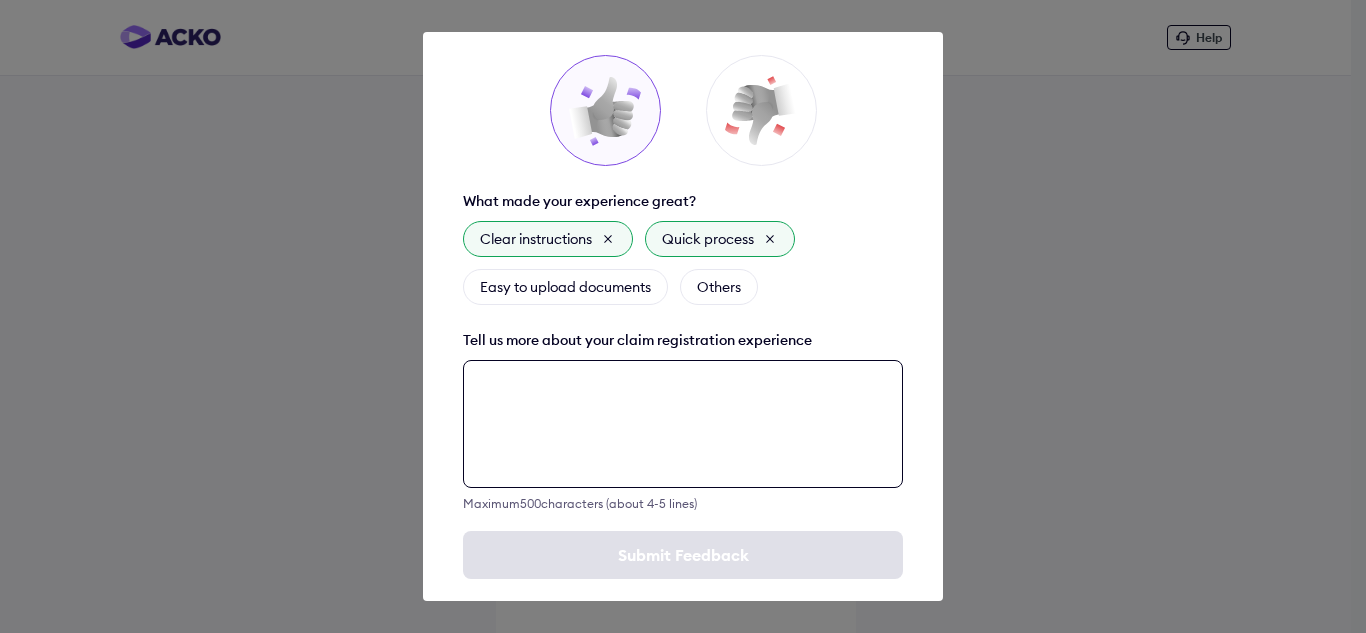 click at bounding box center [683, 424] 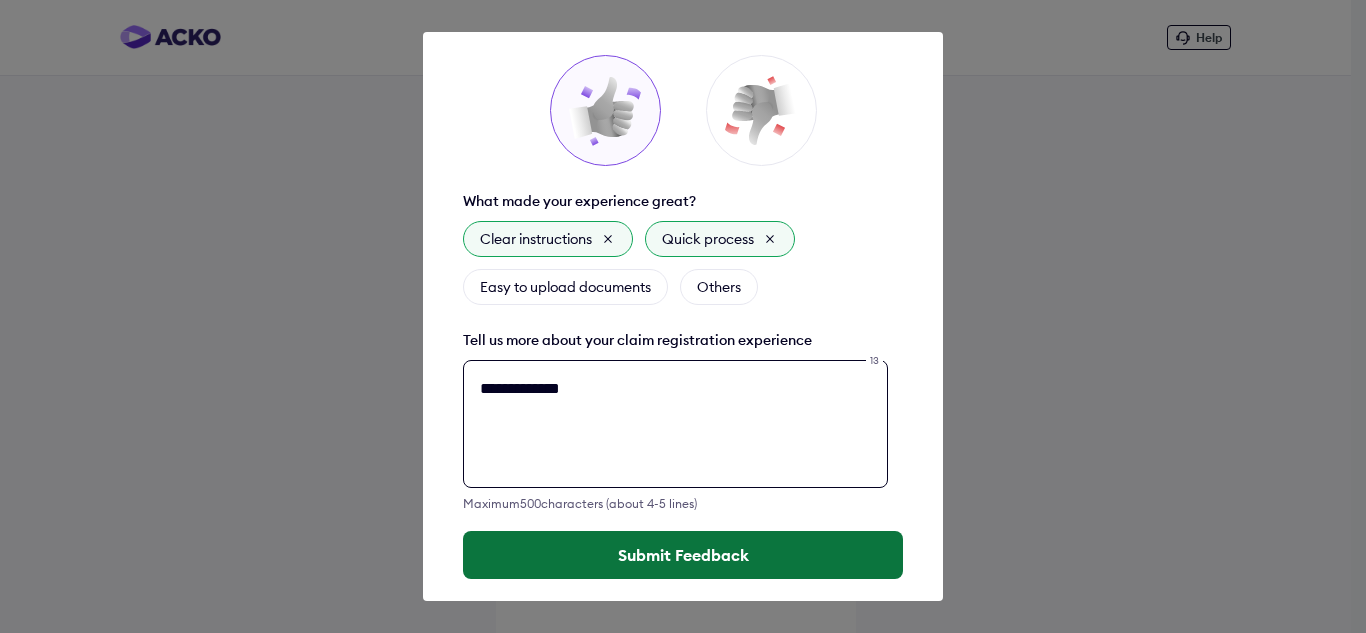 type on "**********" 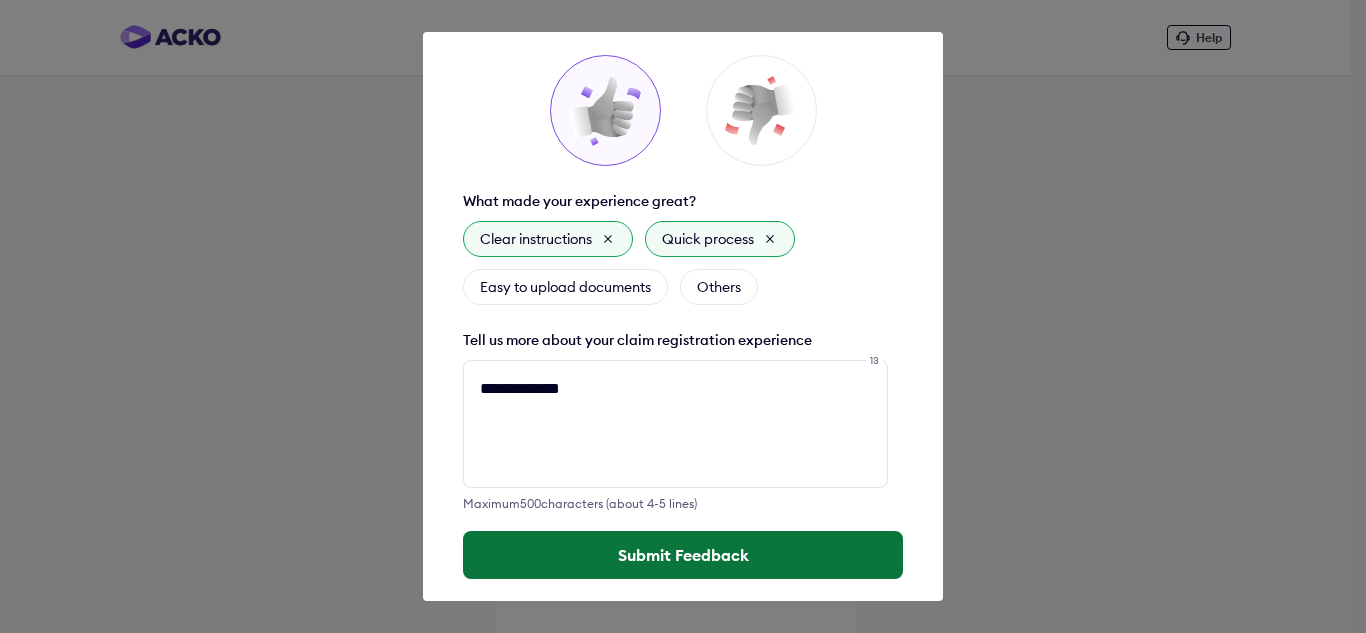 click on "Submit Feedback" at bounding box center (683, 555) 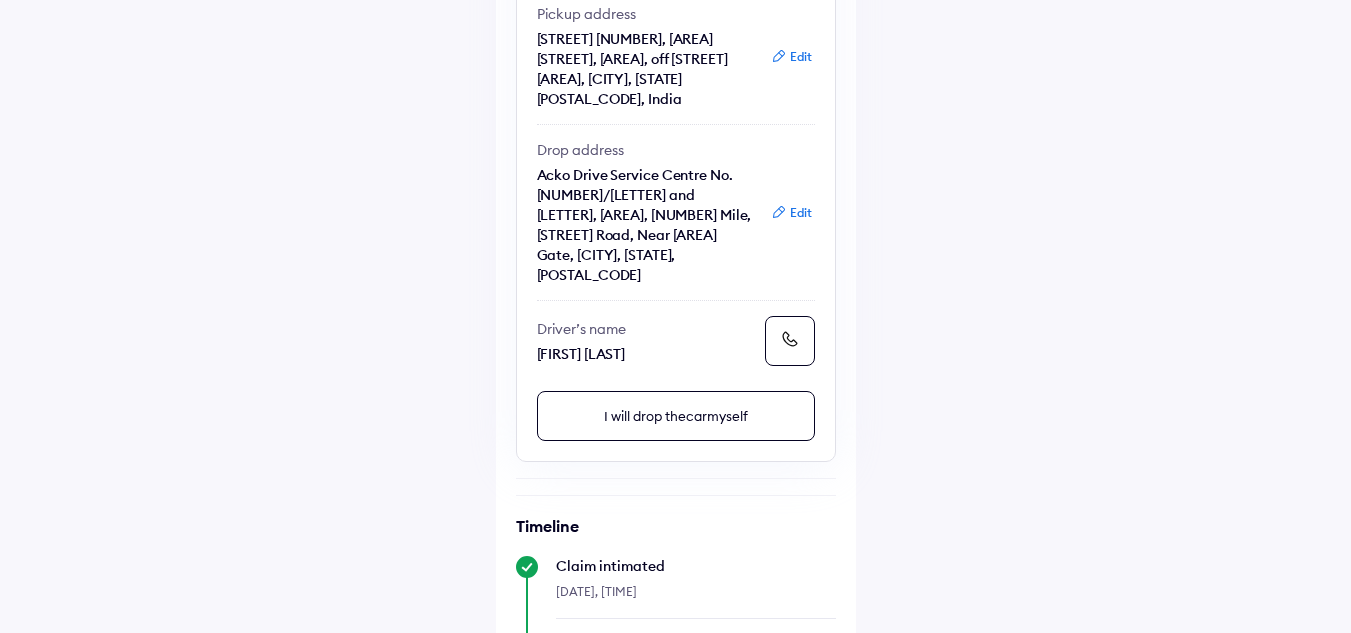scroll, scrollTop: 451, scrollLeft: 0, axis: vertical 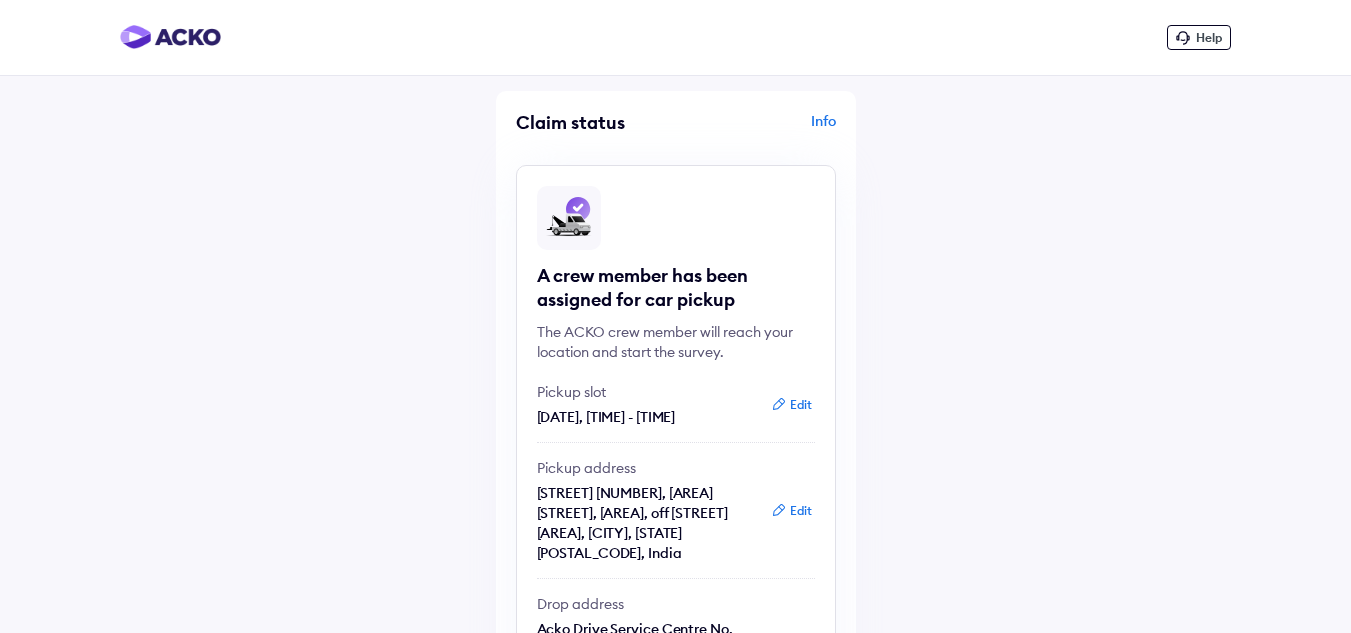click on "Help Claim status Info A crew member has been assigned for car pickup The ACKO crew member will reach your location and start the survey. Pickup slot 03 Aug, 04:00 PM - 06:00 PM Edit Pickup address Venkateshwara Layout 18, kasavanhalli Main Road,Sudasandra, off Sarjapur Road, Choodasandra, Bengaluru, Karnataka 560035, India Edit Drop address Acko Drive Service Centre  No. 48/4B and C, Garvebhavipalya, 7th Mile, Hosur Road, Near Kudlu Gate, Bengaluru, Karnataka, 560068 Edit Driver’s name Dilip Deb I will drop the  car  myself Timeline Claim intimated 03-Aug-2025, 12:13 PM Claim registered 03-Aug-2025, 12:13 PM Pickup & Survey ETA: 03-Aug-2025, 6:00 PM Pickup scheduled 03-Aug-2025, 12:14 PM Survey completed ETA: 03-Aug-2025, 6:00 PM Pickup completed Vehicle dropped Claim under review" at bounding box center [675, 817] 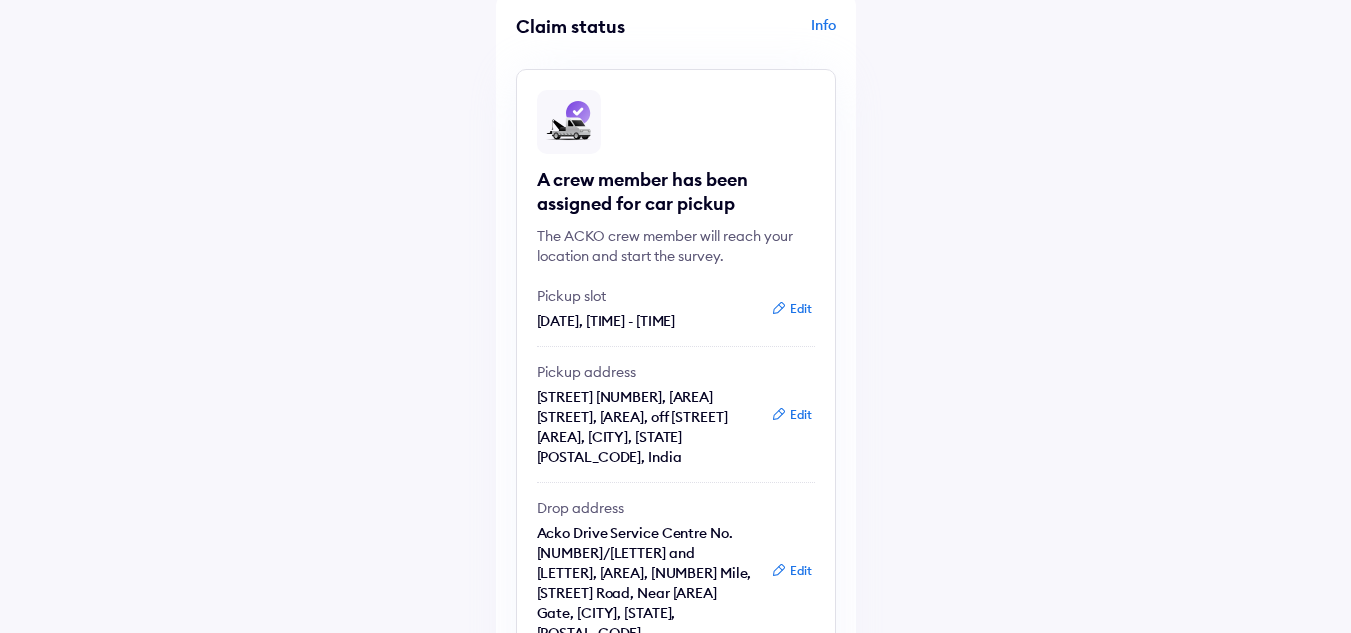 scroll, scrollTop: 0, scrollLeft: 0, axis: both 